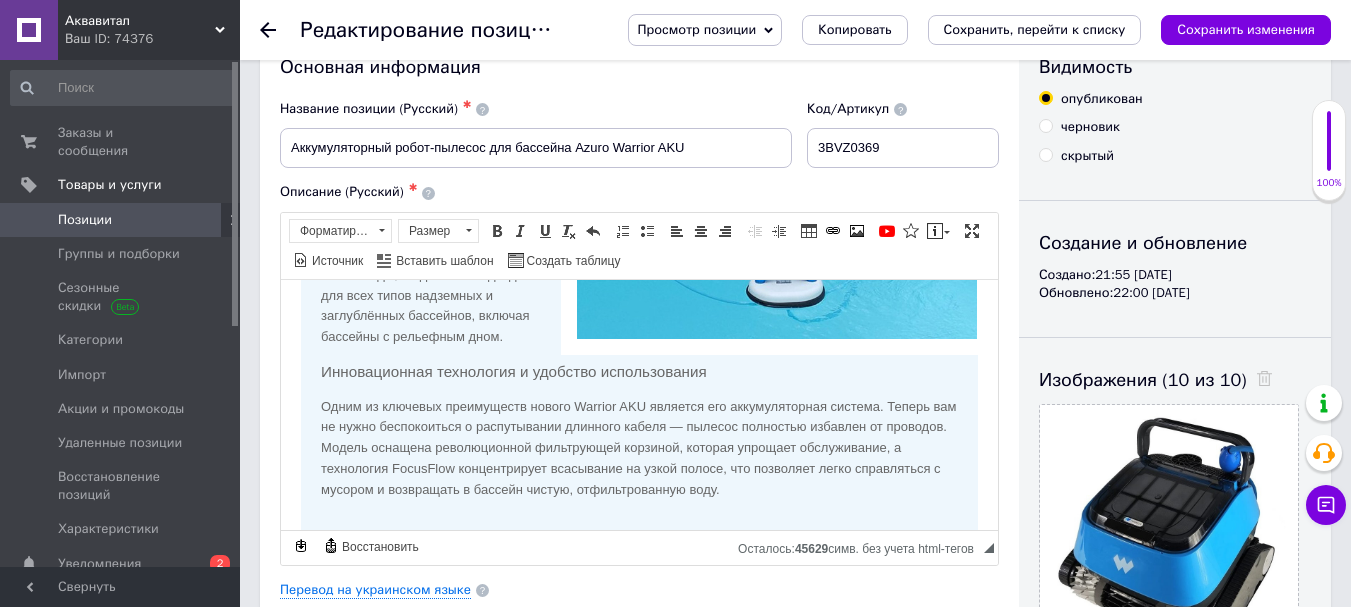 scroll, scrollTop: 100, scrollLeft: 0, axis: vertical 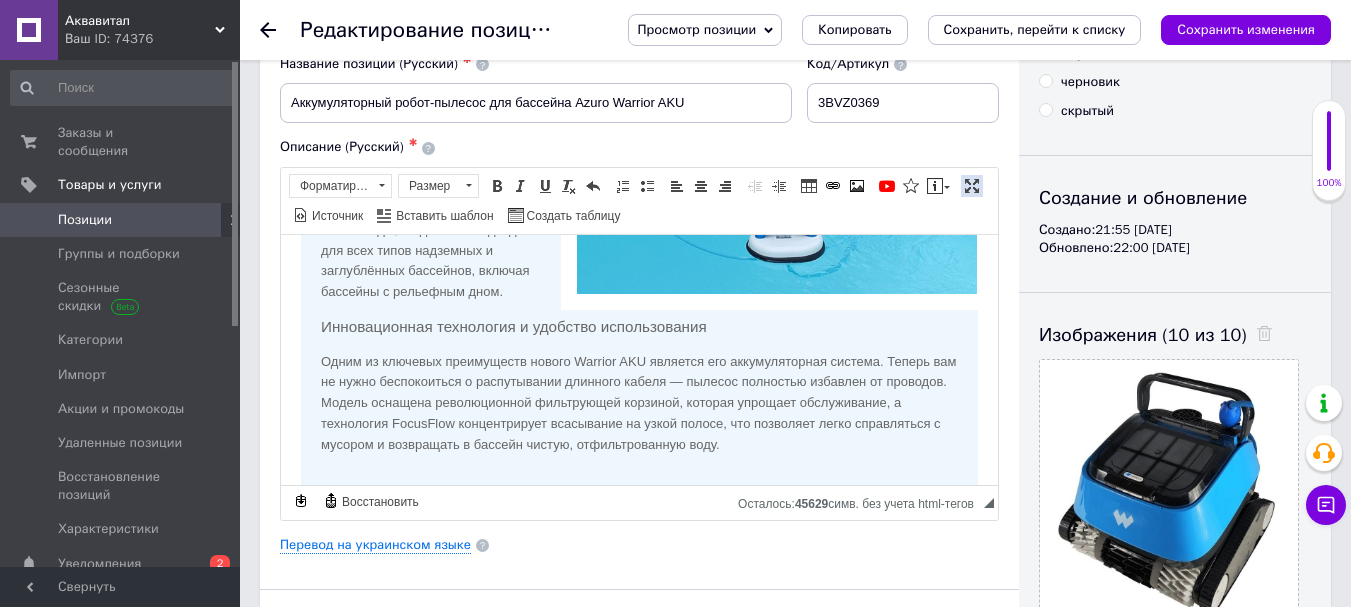 click at bounding box center [972, 186] 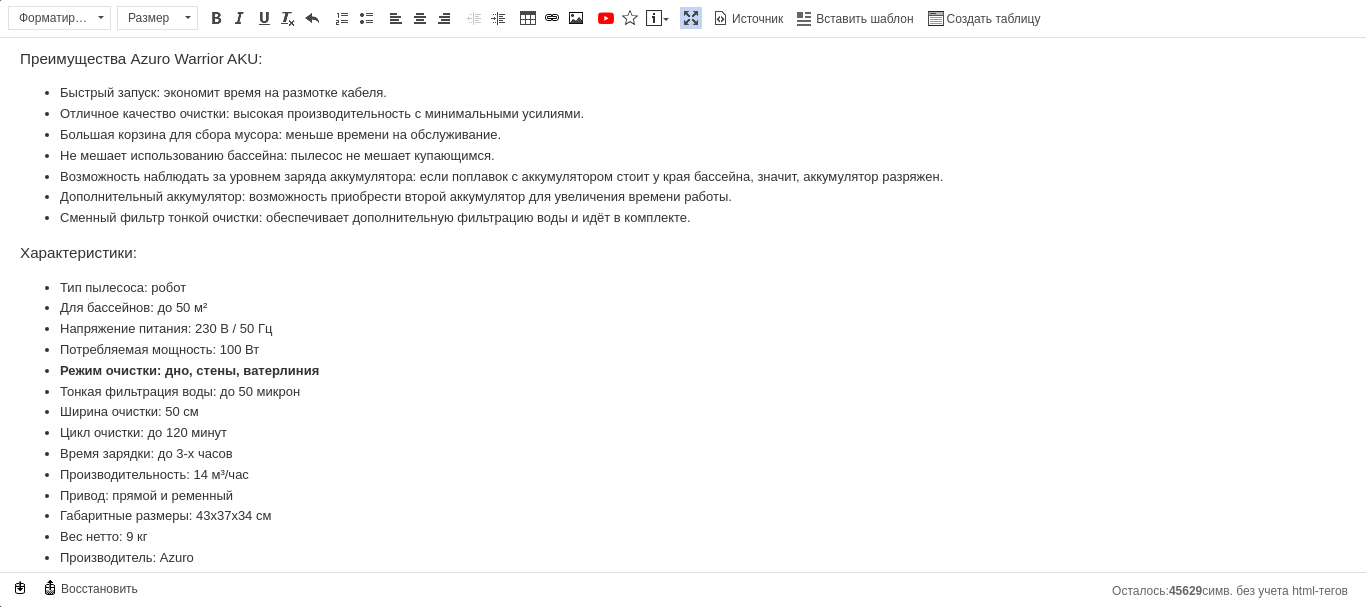 scroll, scrollTop: 2100, scrollLeft: 0, axis: vertical 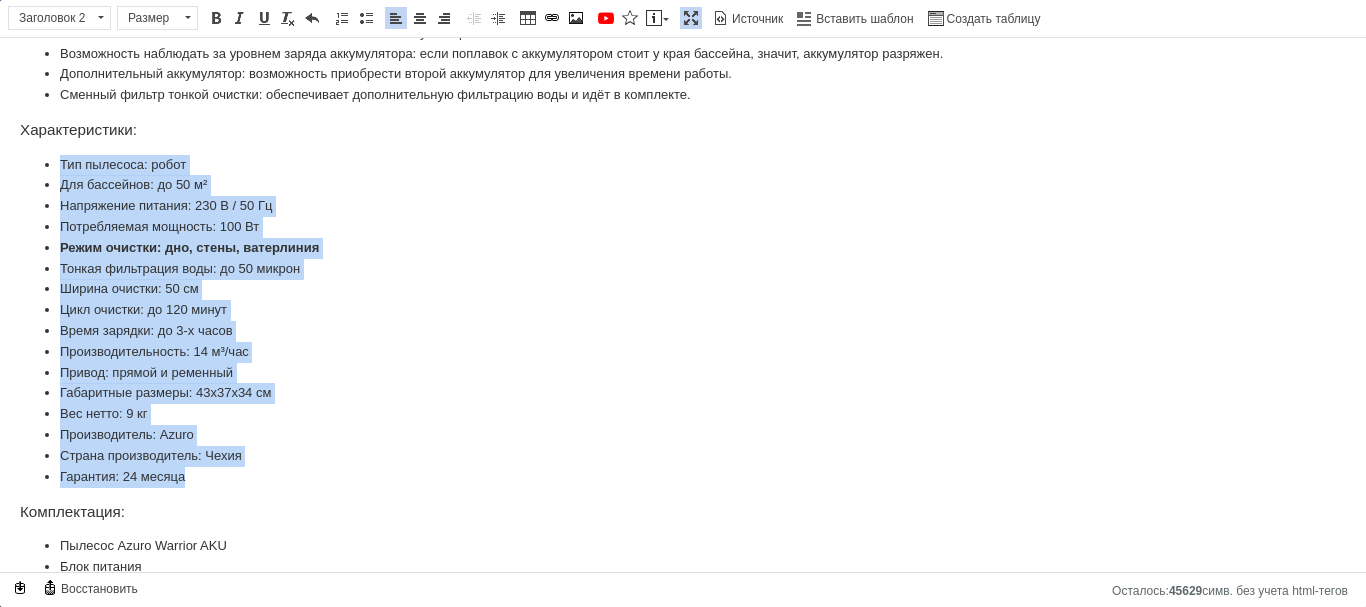 drag, startPoint x: 76, startPoint y: 224, endPoint x: 550, endPoint y: 256, distance: 475.07895 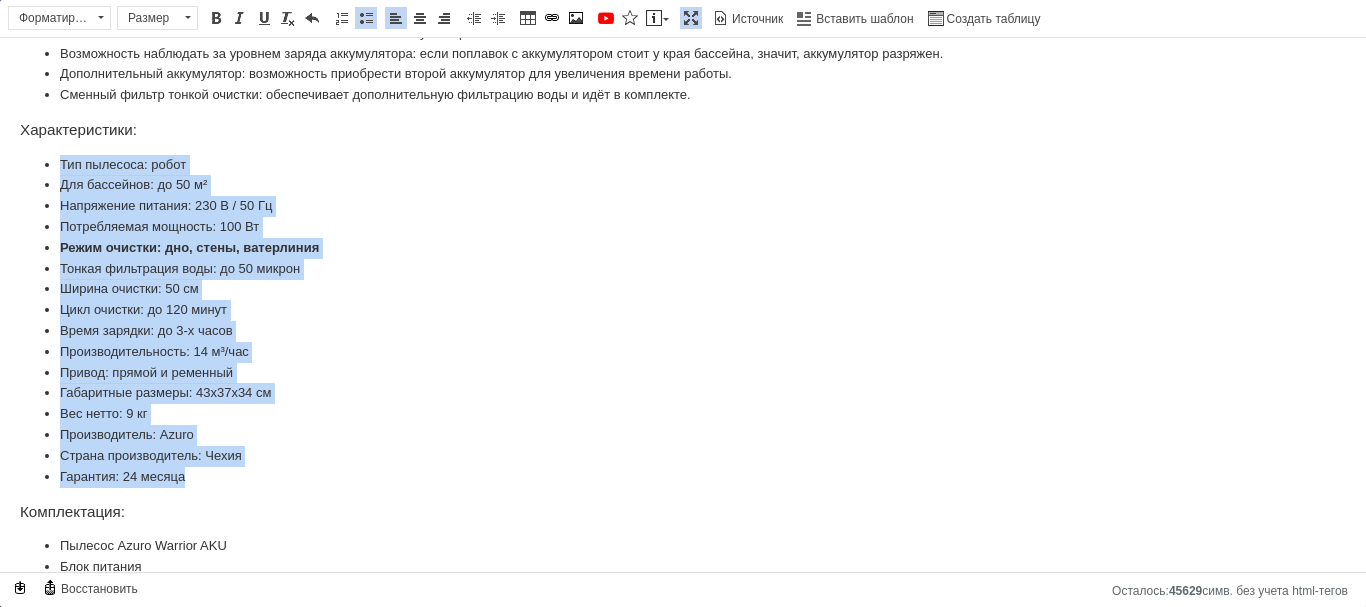 copy on "Тип пылесоса: робот Для бассейнов: до 50 м² Напряжение питания: 230 В / 50 Гц Потребляемая мощность: 100 Вт Режим очистки: дно, стены, ватерлиния Тонкая фильтрация воды: до 50 микрон Ширина очистки: 50 см Цикл очистки: до 120 минут Время зарядки: до 3-х часов Производительность: 14 м³/час Привод: прямой и ременный Габаритные размеры: 43х37х34 см Вес нетто: 9 кг Производитель: Azuro Страна производитель: Чехия Гарантия: 24 месяца" 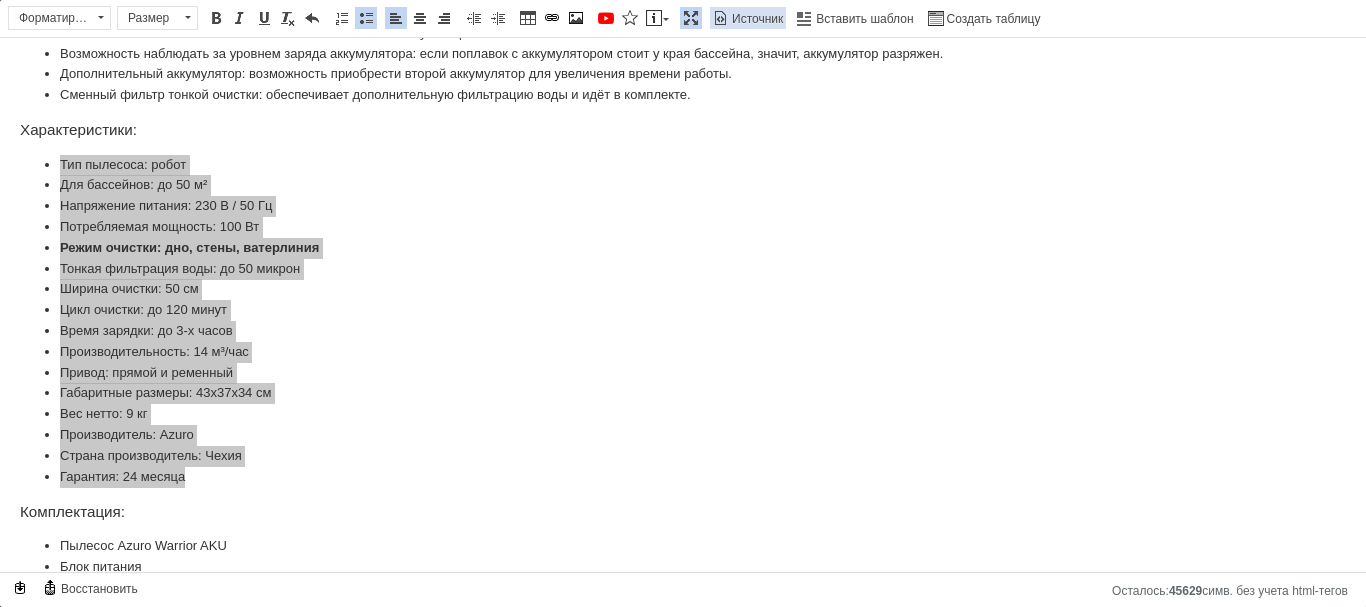 copy on "Тип пылесоса: робот Для бассейнов: до 50 м² Напряжение питания: 230 В / 50 Гц Потребляемая мощность: 100 Вт Режим очистки: дно, стены, ватерлиния Тонкая фильтрация воды: до 50 микрон Ширина очистки: 50 см Цикл очистки: до 120 минут Время зарядки: до 3-х часов Производительность: 14 м³/час Привод: прямой и ременный Габаритные размеры: 43х37х34 см Вес нетто: 9 кг Производитель: Azuro Страна производитель: Чехия Гарантия: 24 месяца" 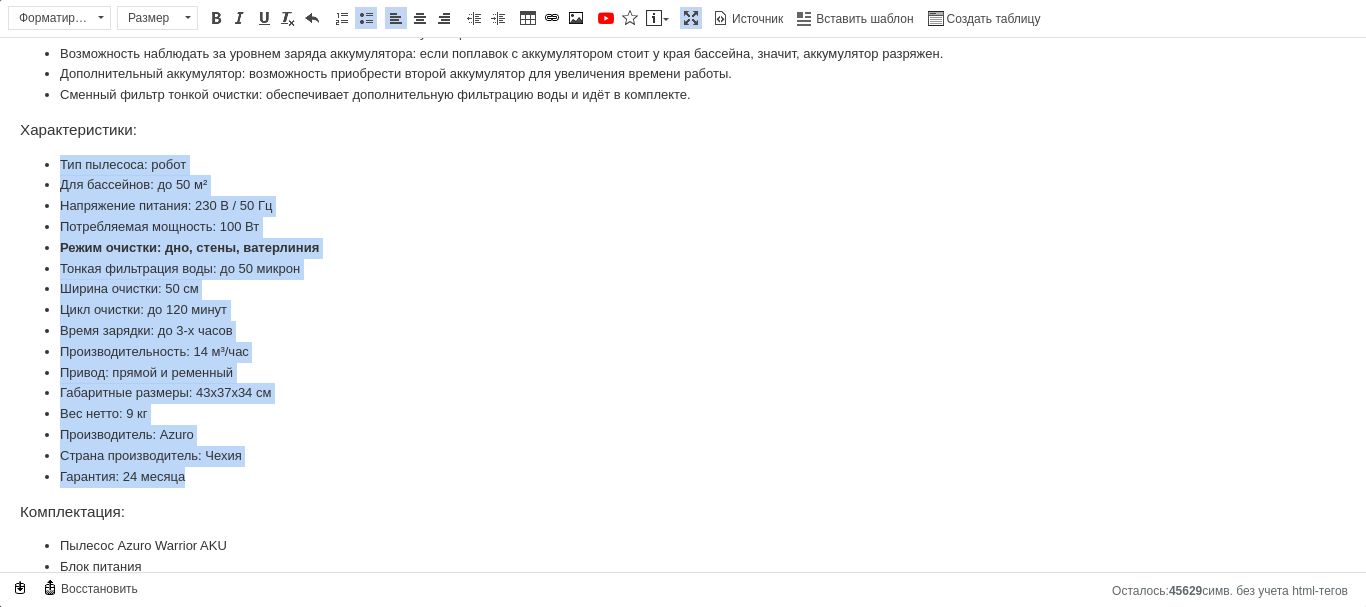 click on "Тонкая фильтрация воды: до 50 микрон" at bounding box center (683, 269) 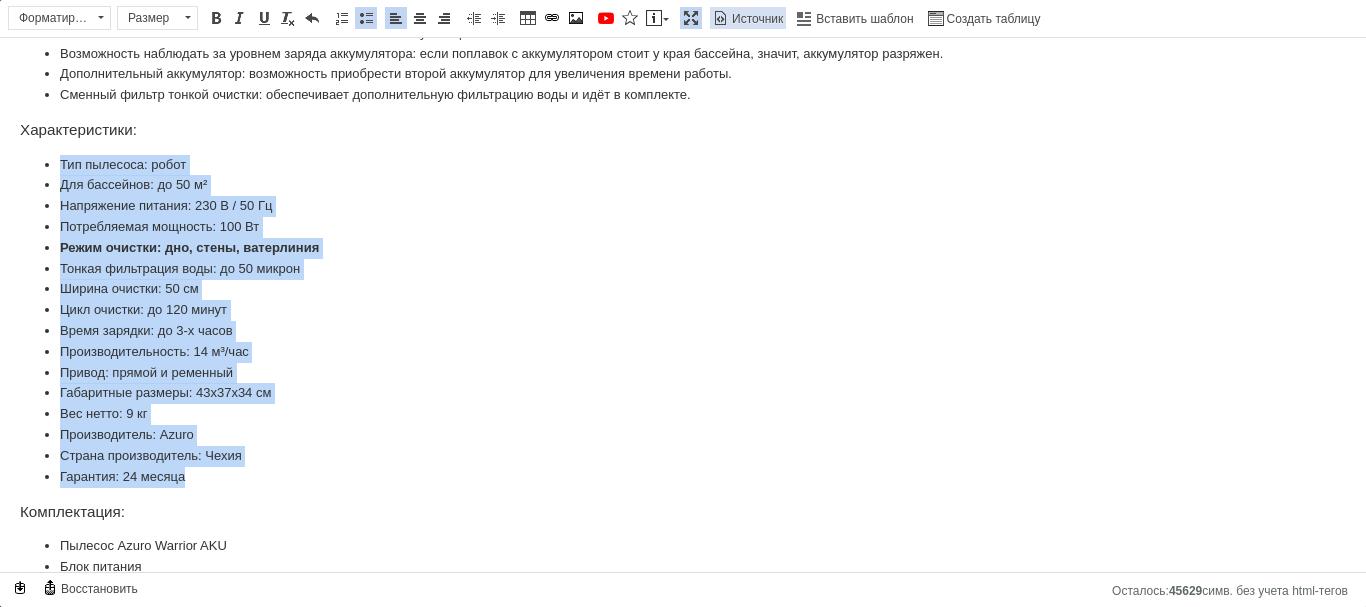 click on "Источник" at bounding box center (748, 18) 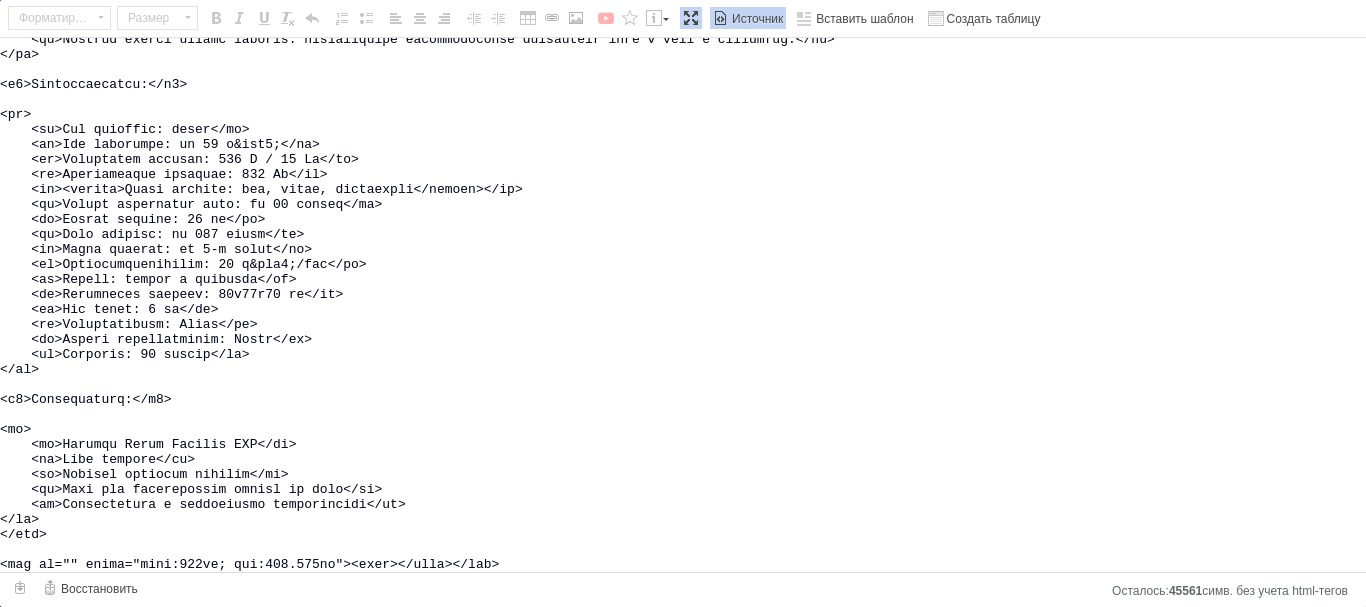 scroll, scrollTop: 1326, scrollLeft: 0, axis: vertical 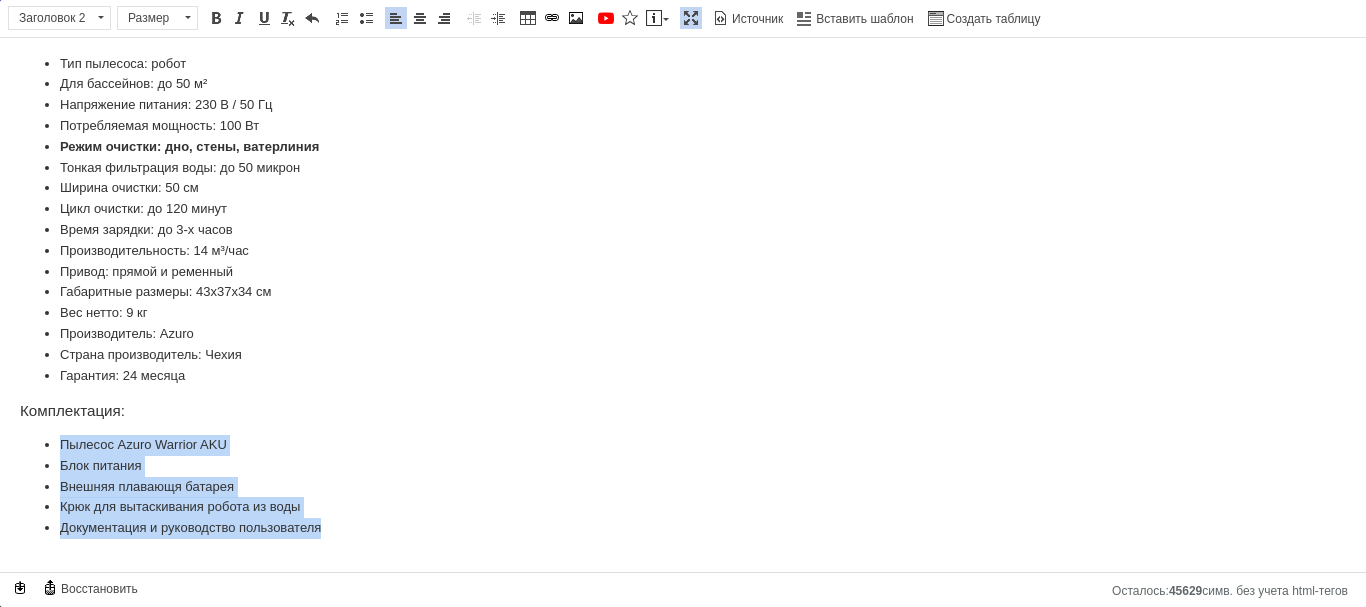 drag, startPoint x: 233, startPoint y: 511, endPoint x: 0, endPoint y: 440, distance: 243.5775 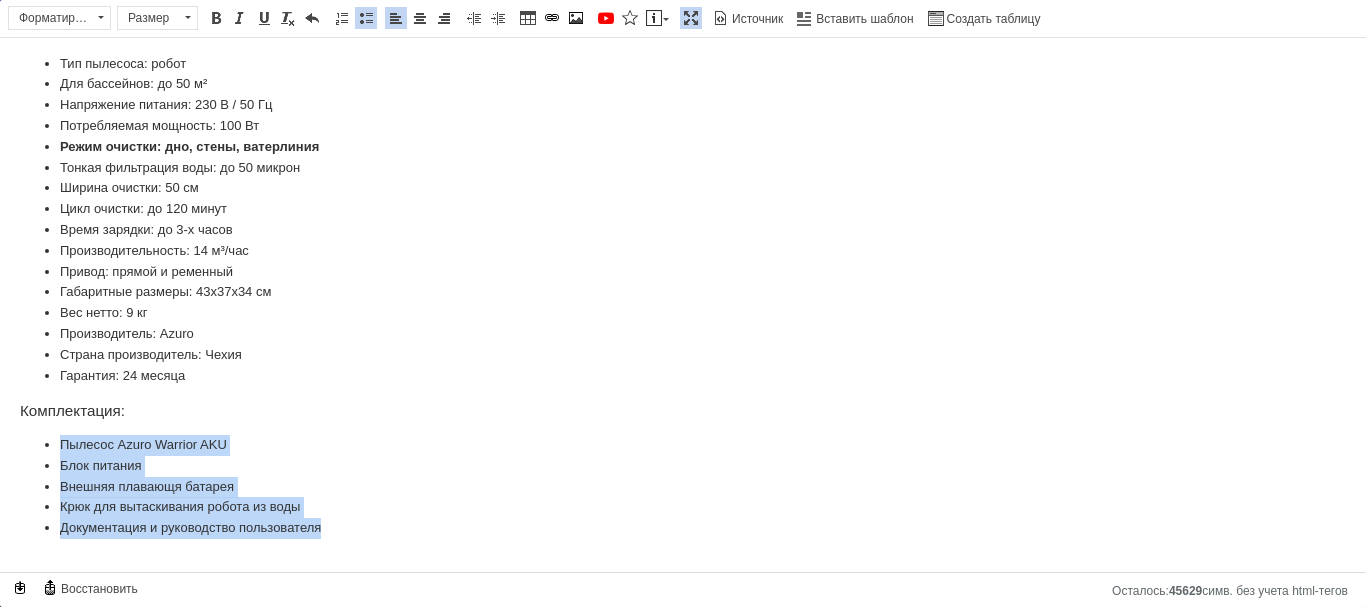 copy on "Пылесос Azuro Warrior AKU Блок питания Внешняя плавающя батарея Крюк для вытаскивания робота из воды Документация и руководство пользователя" 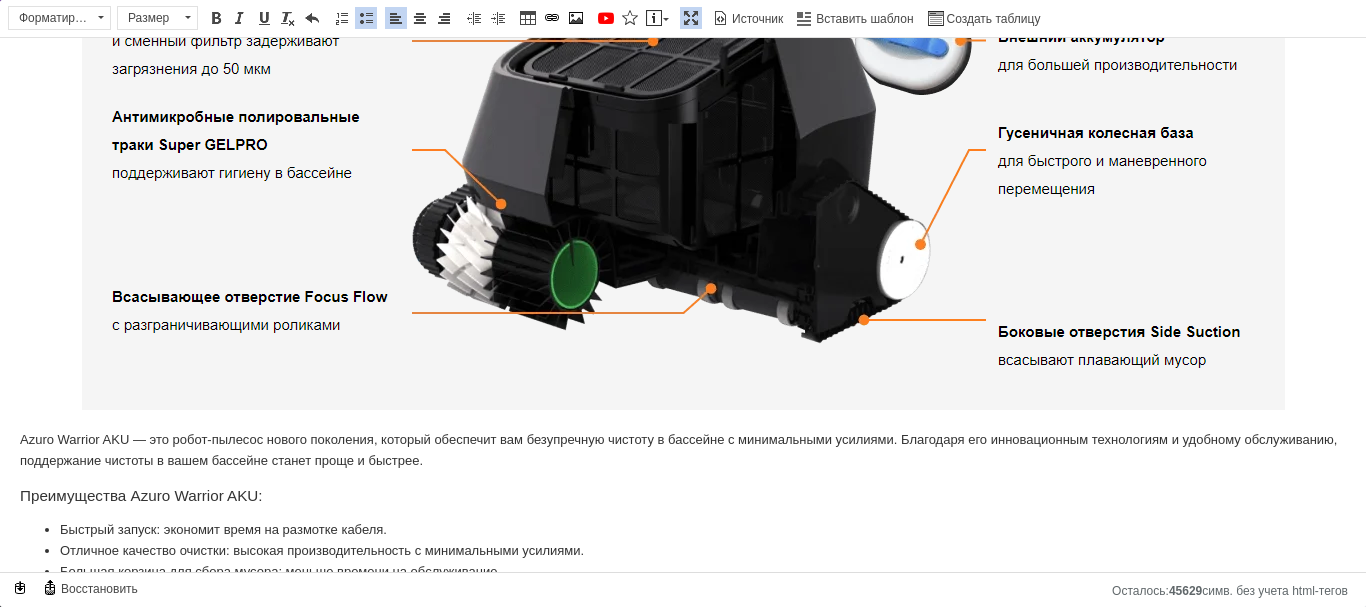 scroll, scrollTop: 1201, scrollLeft: 0, axis: vertical 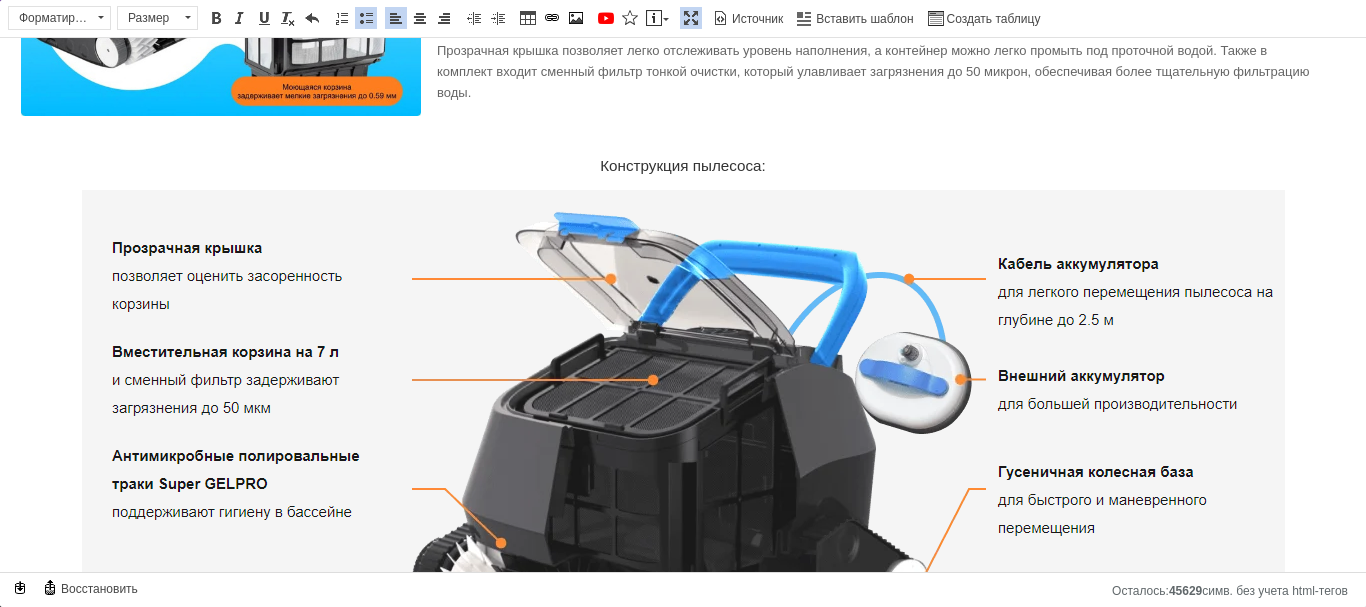 click at bounding box center [683, 469] 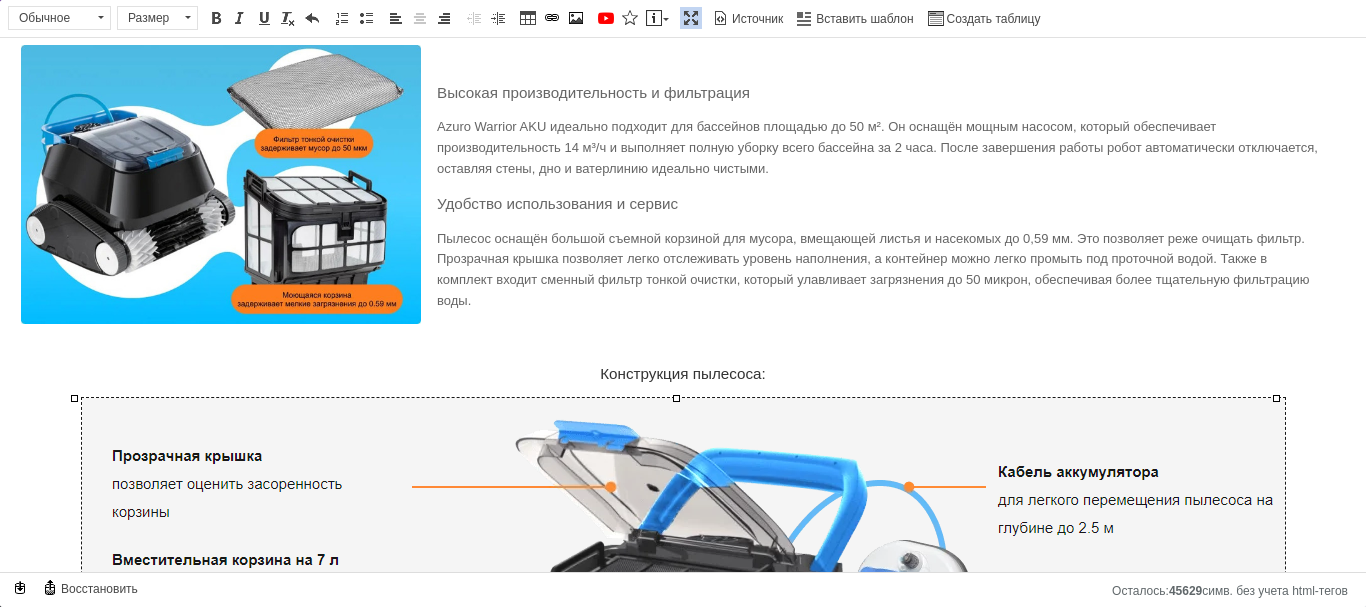 scroll, scrollTop: 1601, scrollLeft: 0, axis: vertical 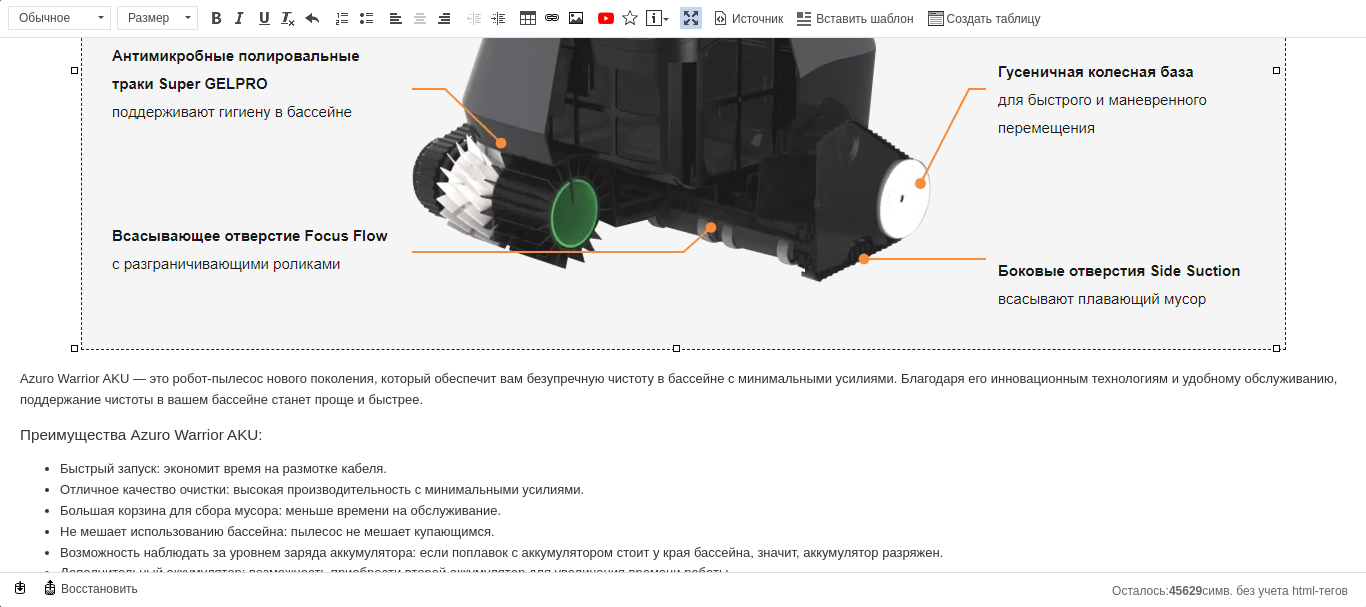 click at bounding box center (683, 69) 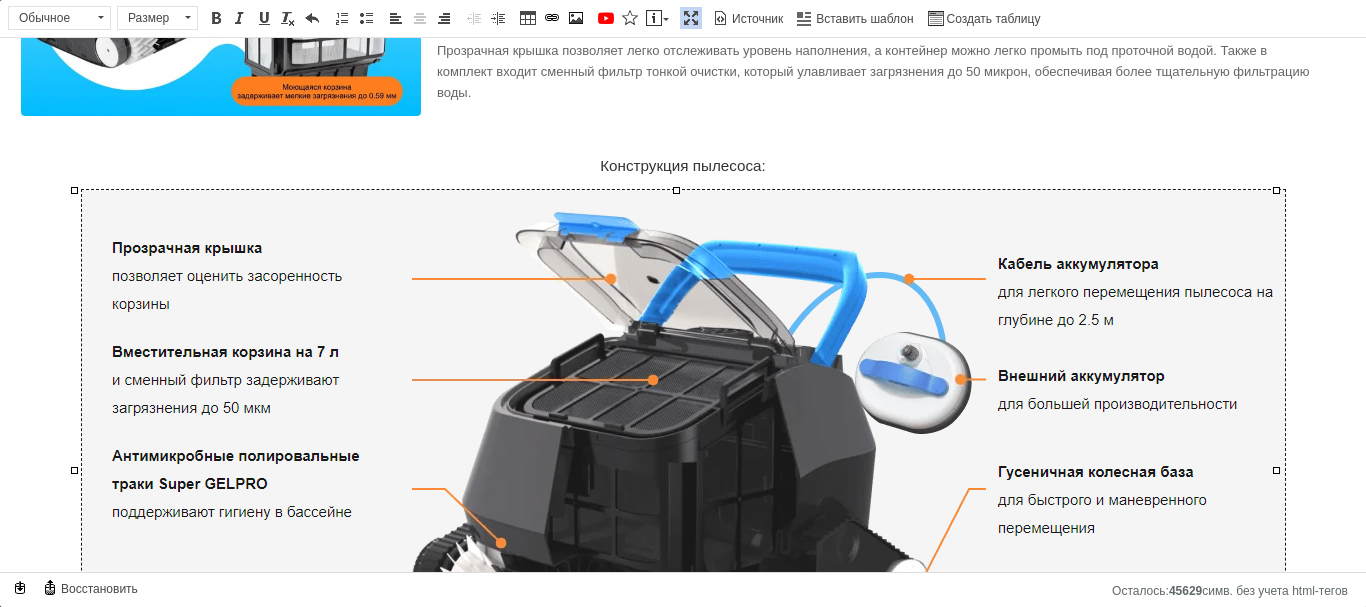 click at bounding box center [683, 469] 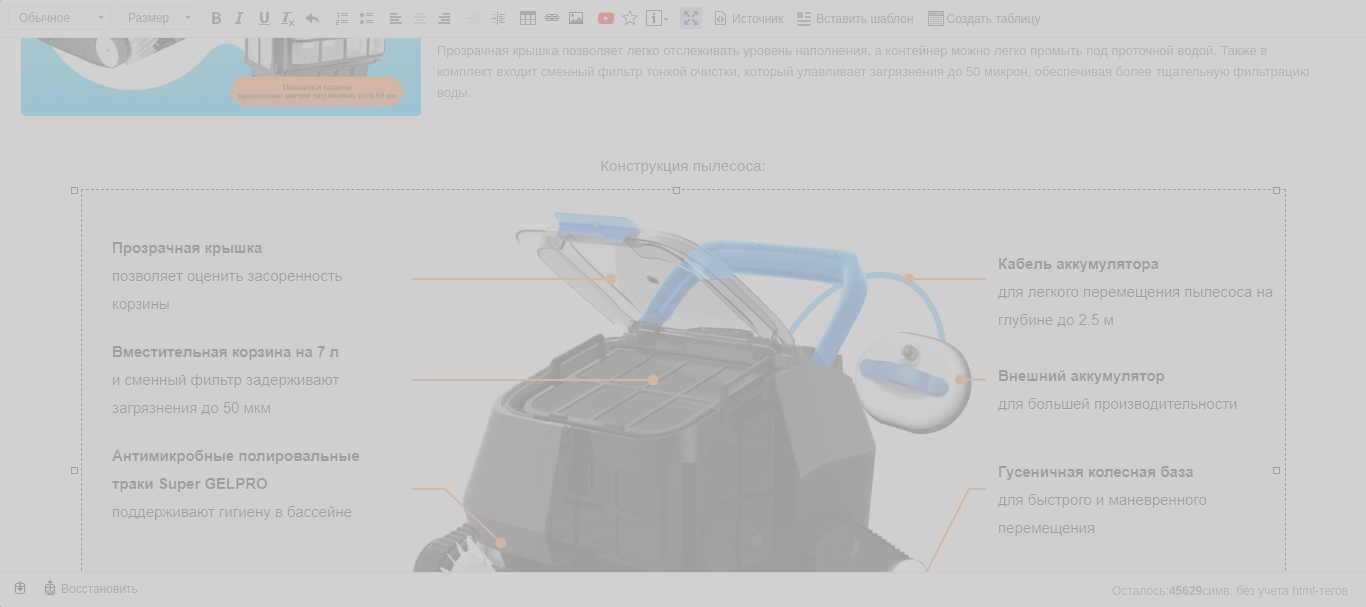 select 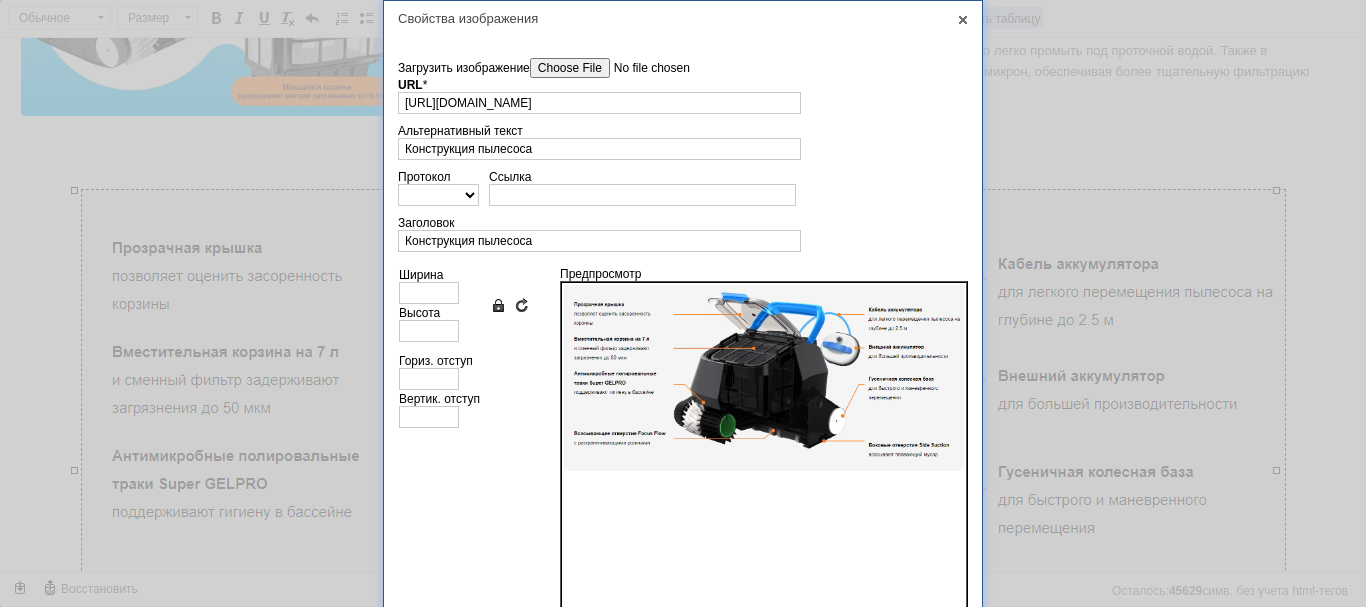 click on "X" at bounding box center (963, 20) 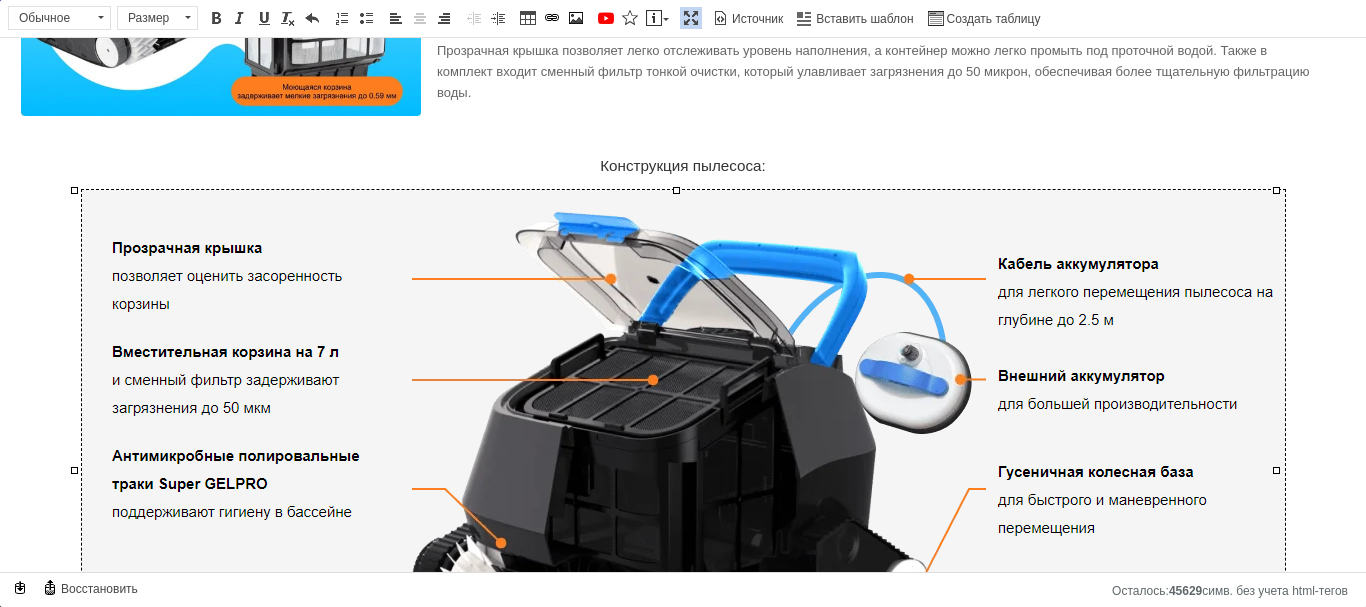 click at bounding box center [691, 18] 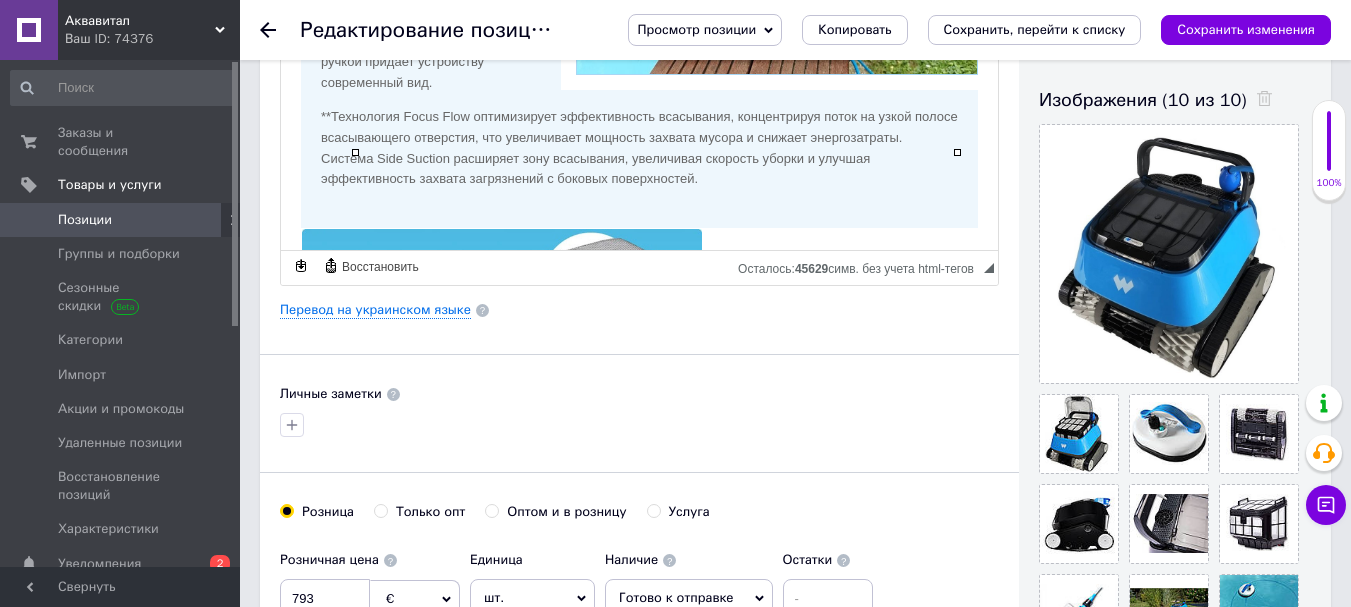 scroll, scrollTop: 1556, scrollLeft: 281, axis: both 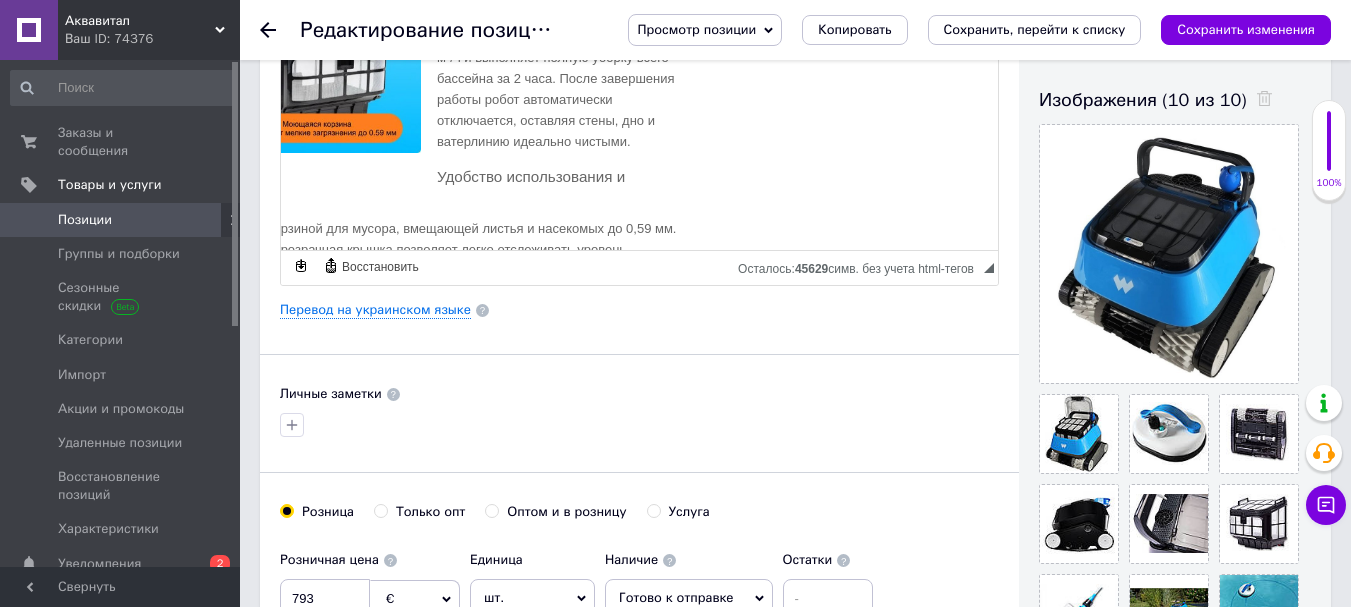 drag, startPoint x: 654, startPoint y: 38, endPoint x: 686, endPoint y: 49, distance: 33.83785 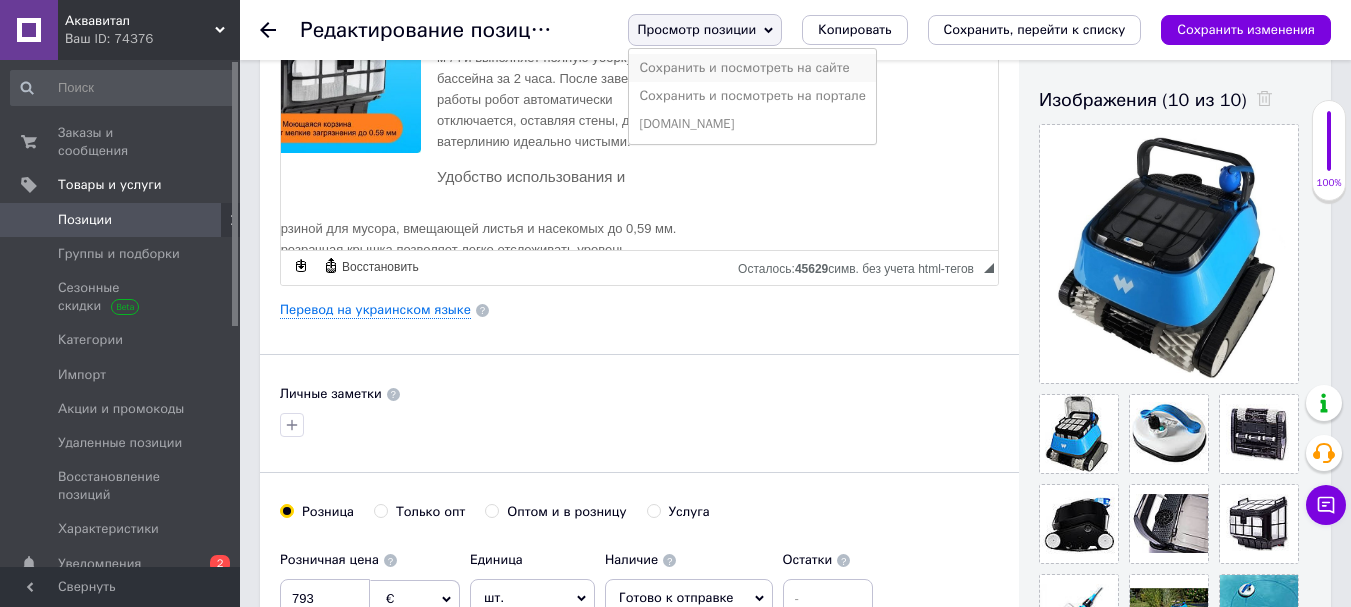click on "Сохранить и посмотреть на сайте" at bounding box center (752, 68) 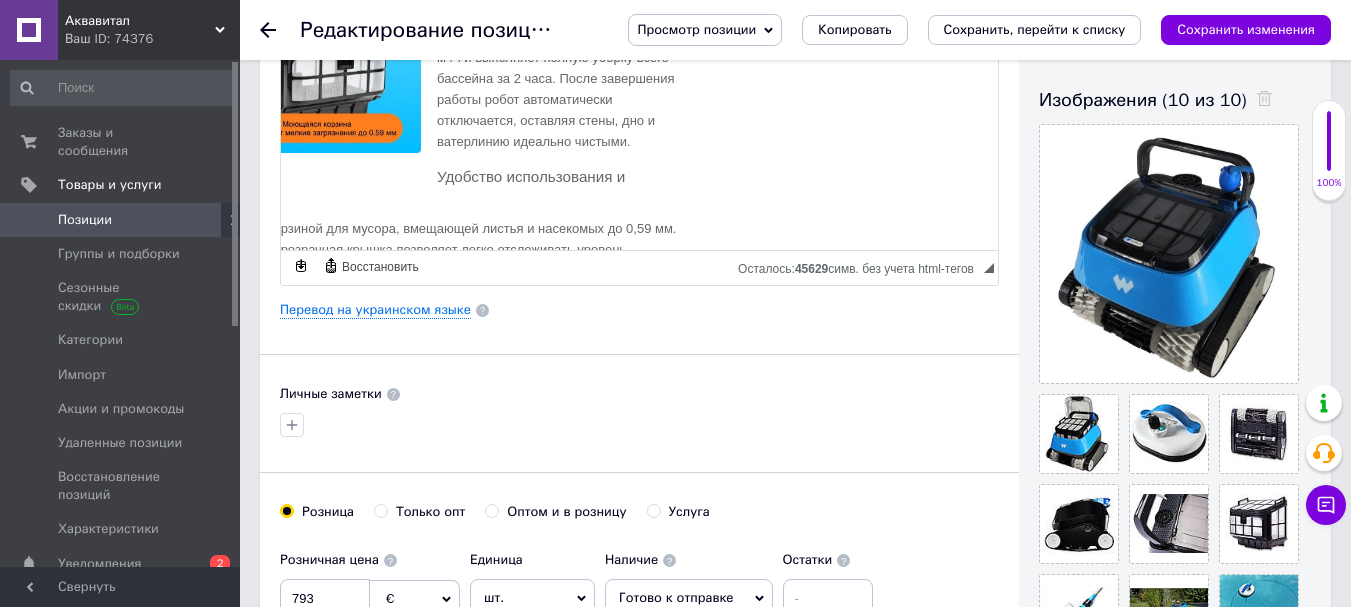 drag, startPoint x: 751, startPoint y: 35, endPoint x: 746, endPoint y: 55, distance: 20.615528 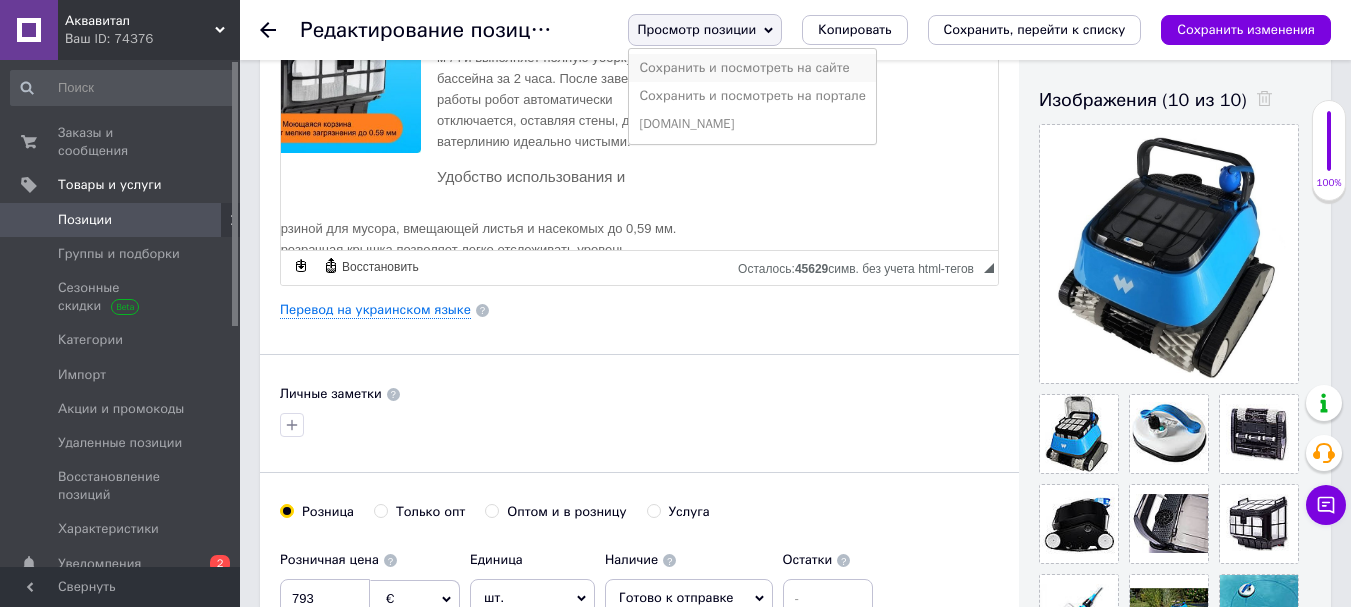 click on "Сохранить и посмотреть на сайте" at bounding box center (752, 68) 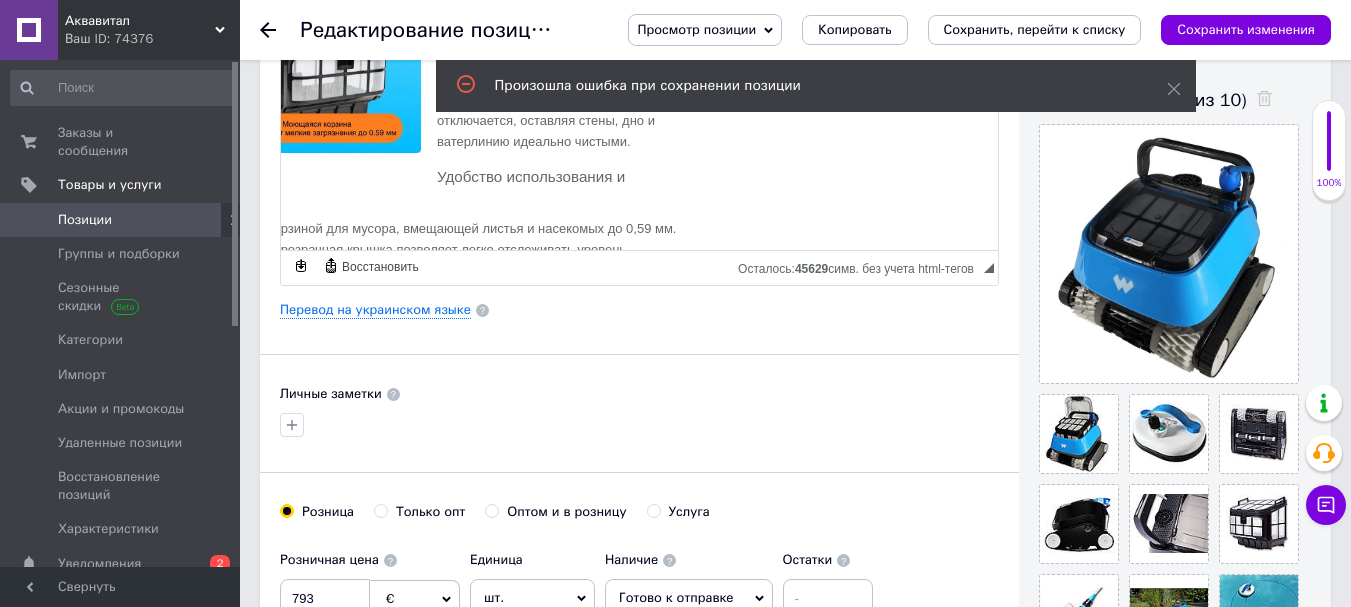 click on "Позиции" at bounding box center [85, 220] 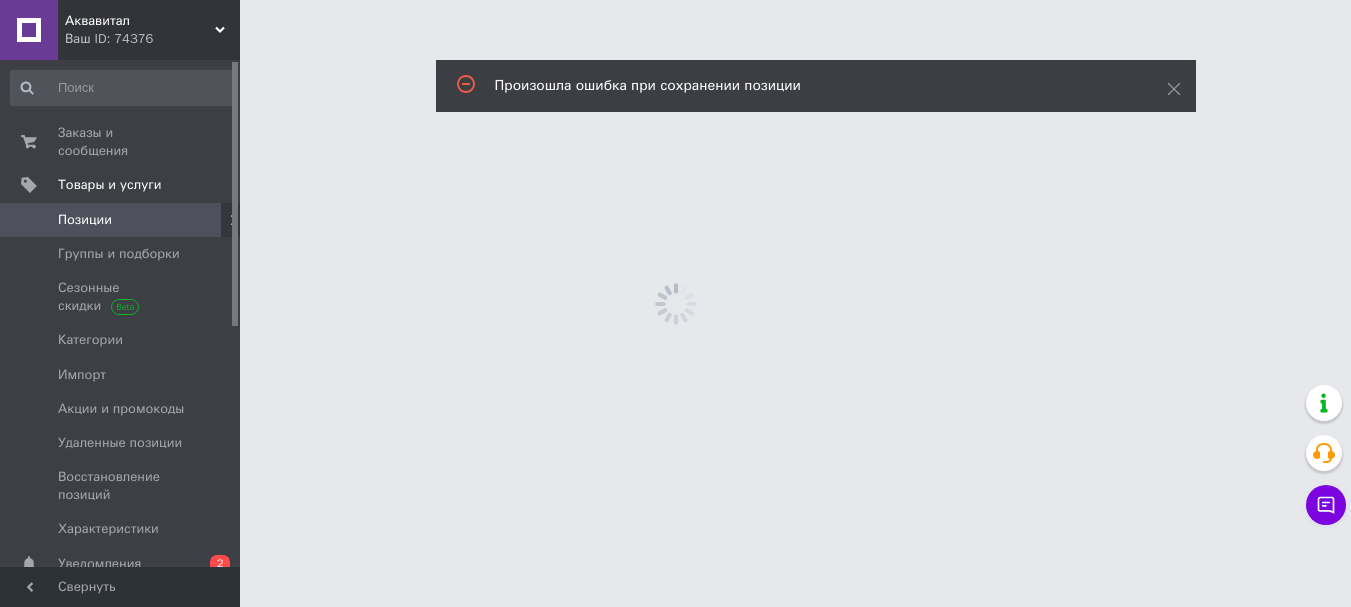 scroll, scrollTop: 0, scrollLeft: 0, axis: both 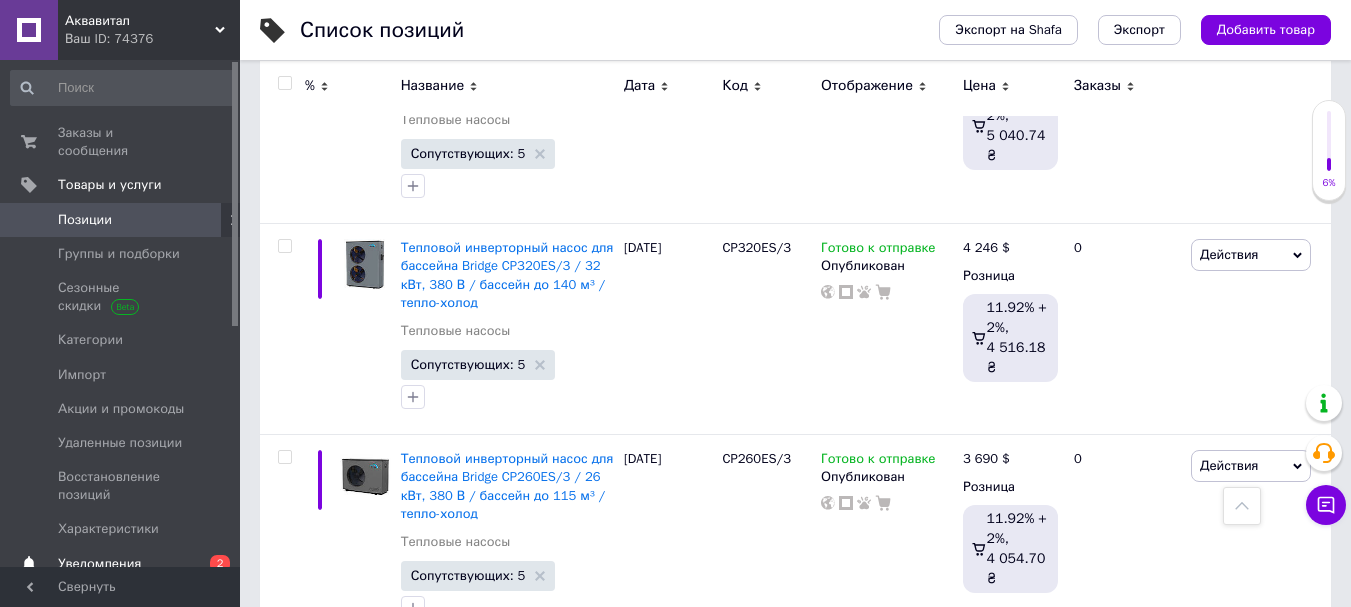 click on "Уведомления" at bounding box center [99, 564] 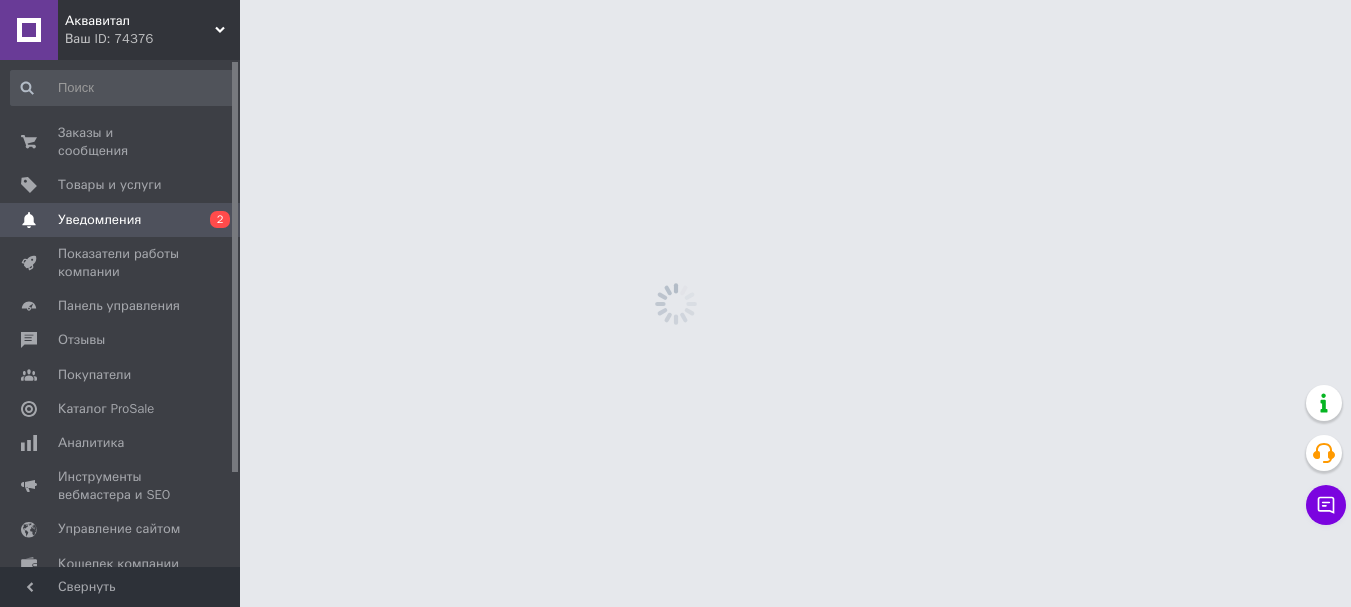 scroll, scrollTop: 0, scrollLeft: 0, axis: both 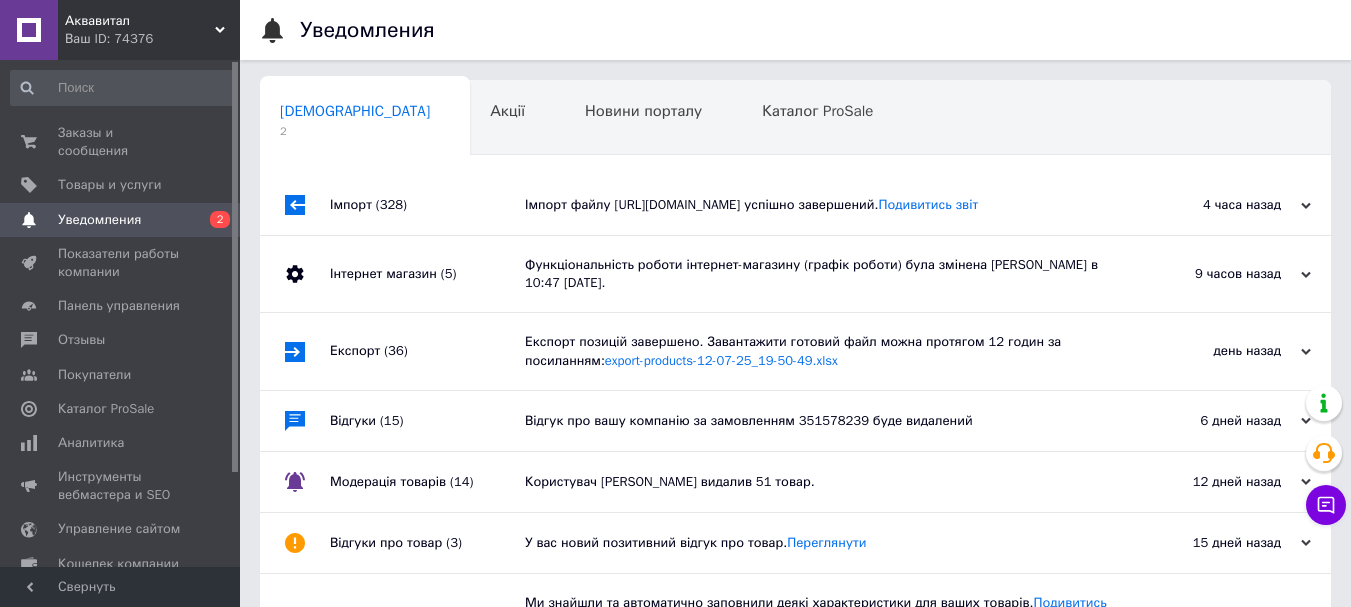 click on "Імпорт файлу https://aquapolis.ua/media/feed/for_wow_partners.xml?utm_source=eSputnik-promo&utm_medium=email&utm_campaign=%E2%9D%97%EF%B8%8FVazliva_informacia:_novi_pravila_sodo_dotrimanna_RRC_v_onlajn-kanali&utm_content=667322639&etm_term=aWlkPTI0ZTk0MmEwLTcwZGQtNGVmOS04ODNkLTE3OGE0MDQ0OWQ4OSZjaWQ9NjY3MzIyNjM5 успішно завершений.  Подивитись звіт" at bounding box center [818, 205] 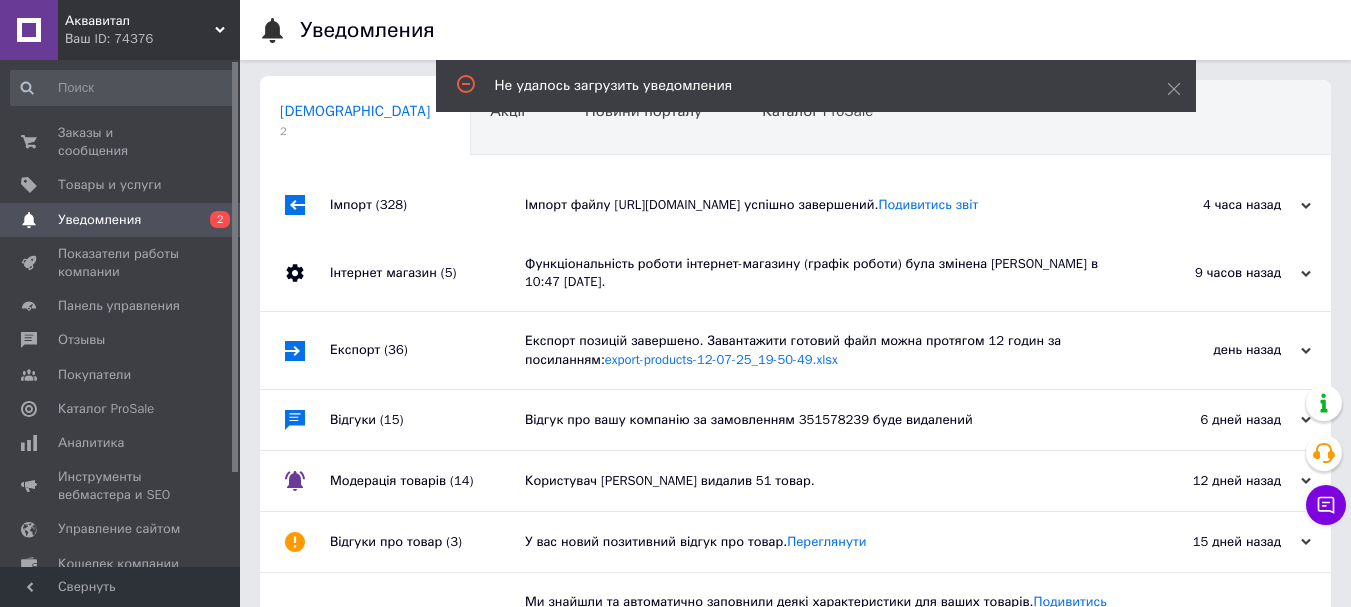 click on "Імпорт файлу https://aquapolis.ua/media/feed/for_wow_partners.xml?utm_source=eSputnik-promo&utm_medium=email&utm_campaign=%E2%9D%97%EF%B8%8FVazliva_informacia:_novi_pravila_sodo_dotrimanna_RRC_v_onlajn-kanali&utm_content=667322639&etm_term=aWlkPTI0ZTk0MmEwLTcwZGQtNGVmOS04ODNkLTE3OGE0MDQ0OWQ4OSZjaWQ9NjY3MzIyNjM5 успішно завершений.  Подивитись звіт" at bounding box center [818, 205] 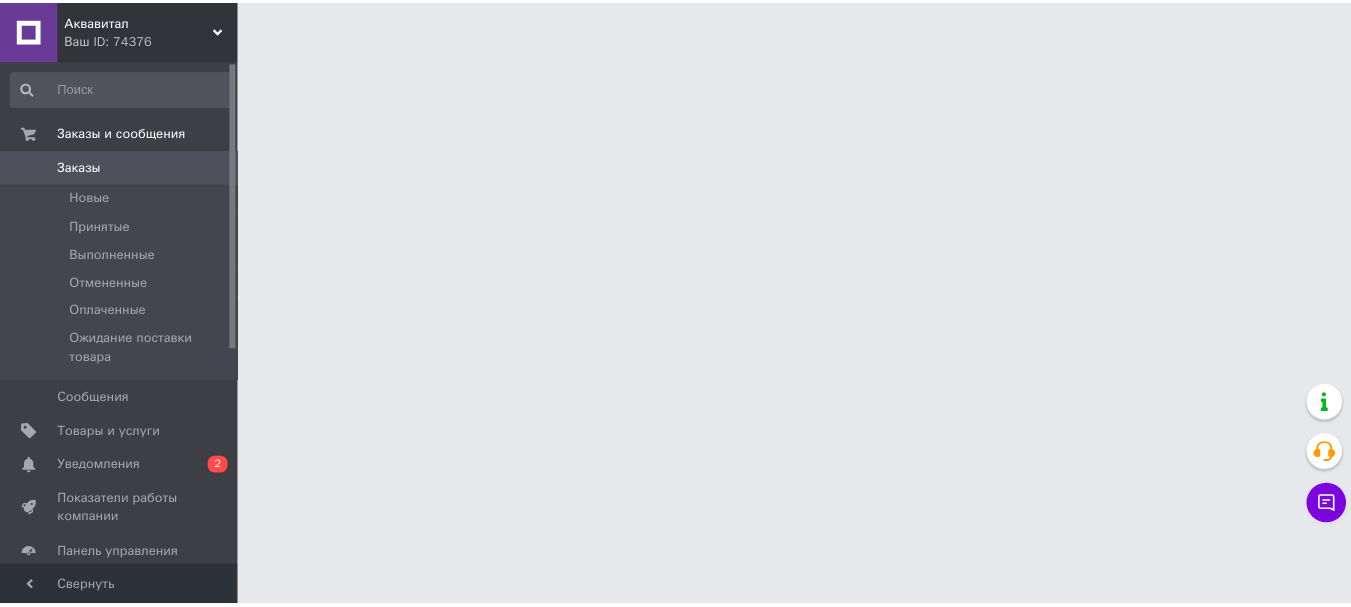 scroll, scrollTop: 0, scrollLeft: 0, axis: both 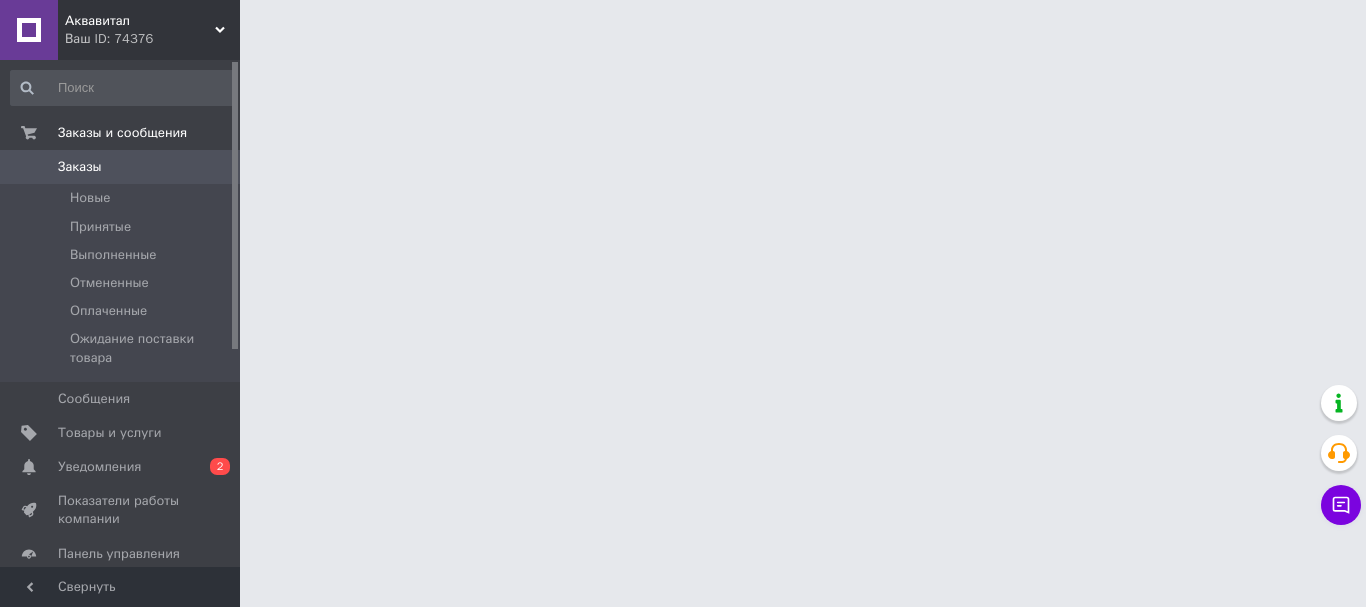 click on "Товары и услуги" at bounding box center (110, 433) 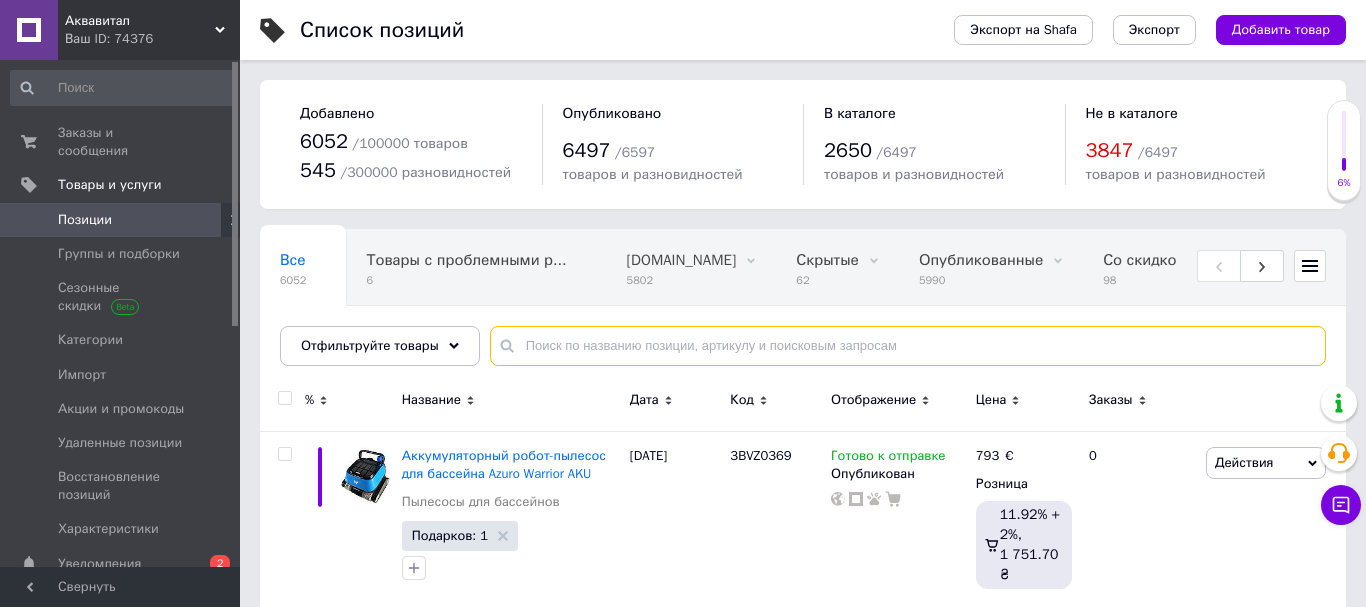 click at bounding box center [908, 346] 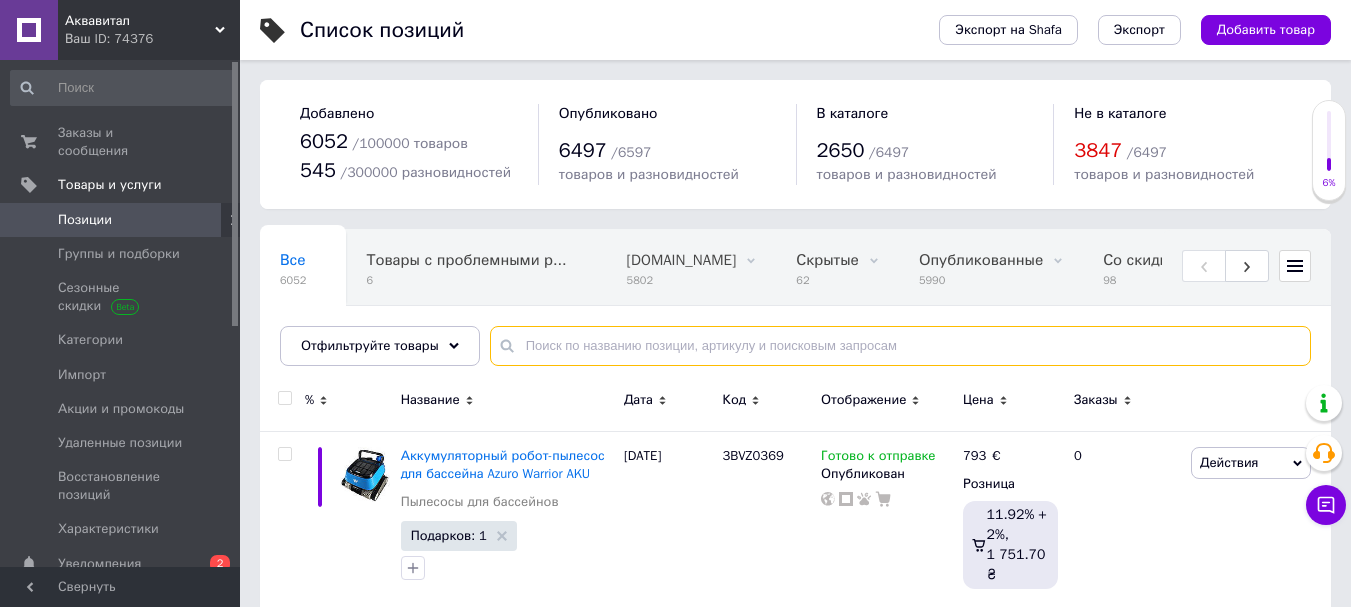 paste on "3EXX0487" 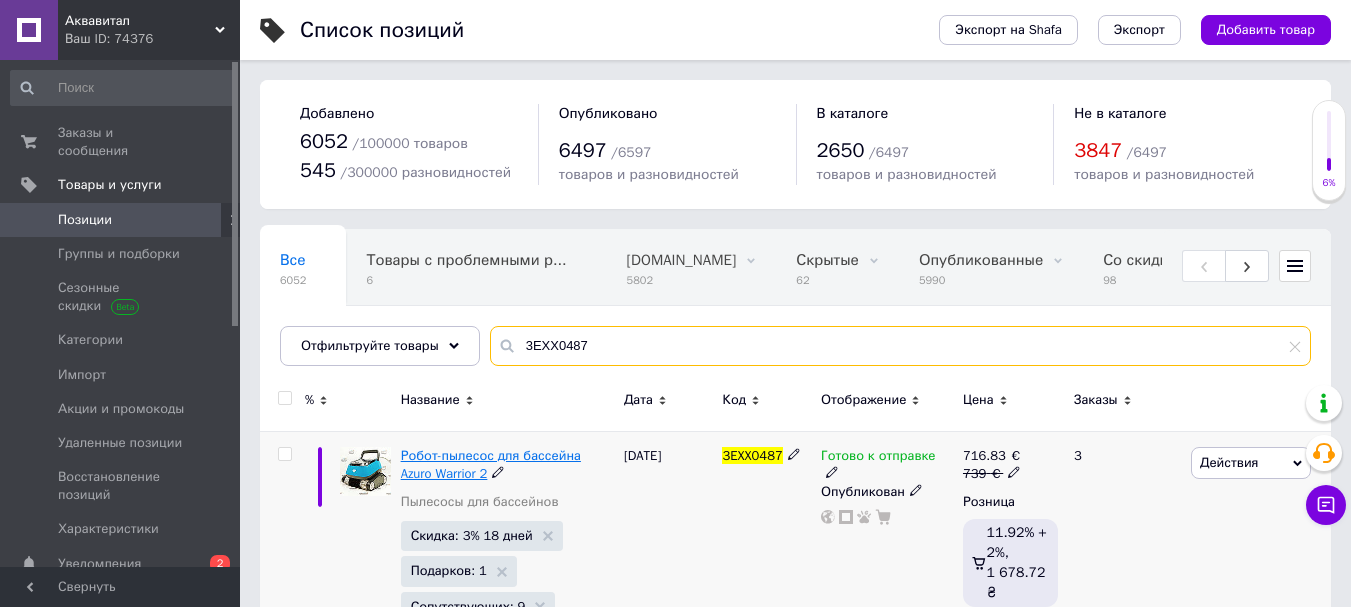 type on "3EXX0487" 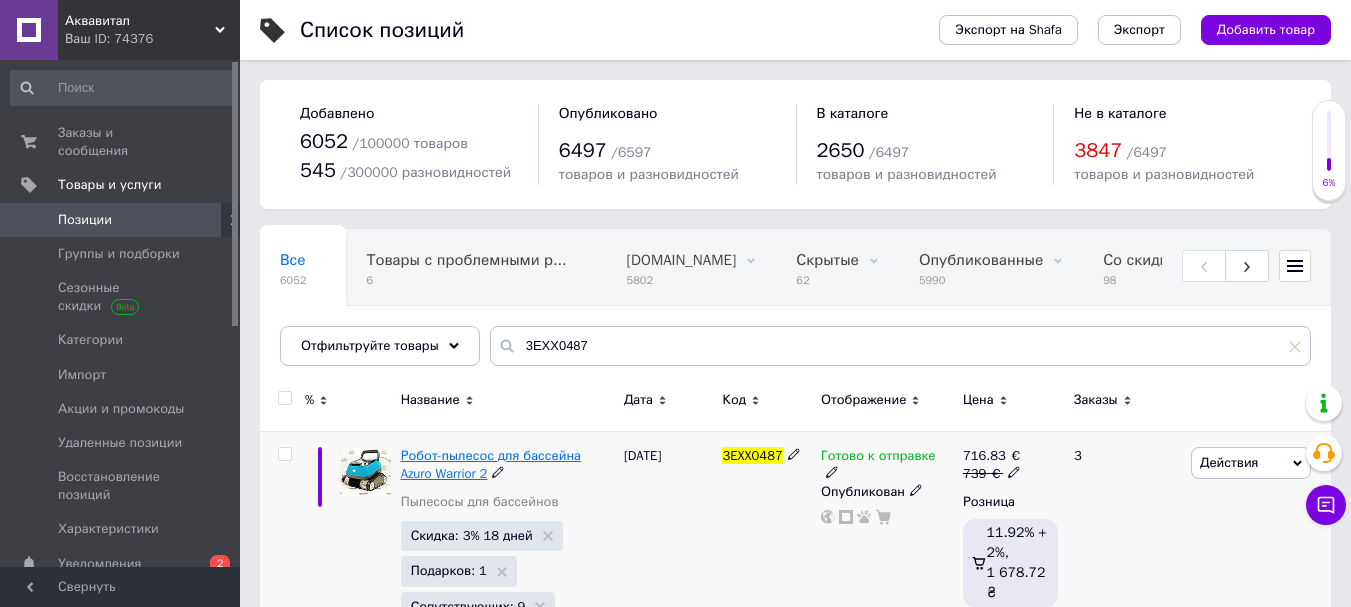 click on "Робот-пылесос для бассейна Azuro Warrior 2" at bounding box center (491, 464) 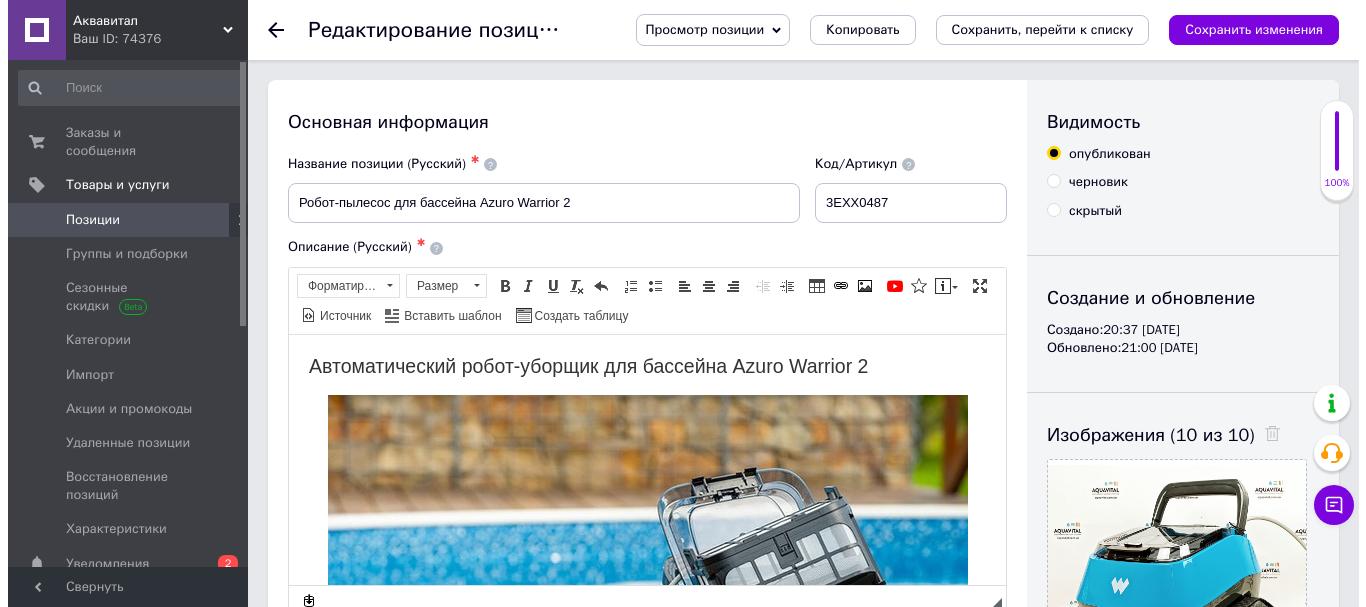 scroll, scrollTop: 0, scrollLeft: 0, axis: both 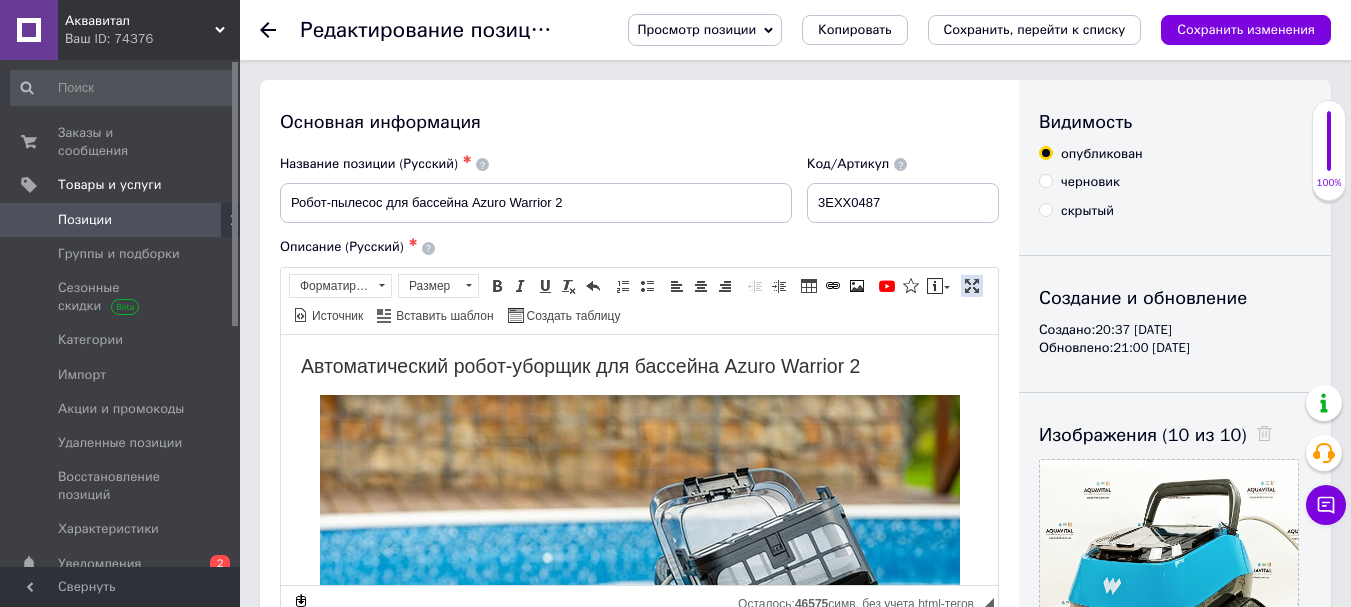drag, startPoint x: 977, startPoint y: 290, endPoint x: 884, endPoint y: 184, distance: 141.01419 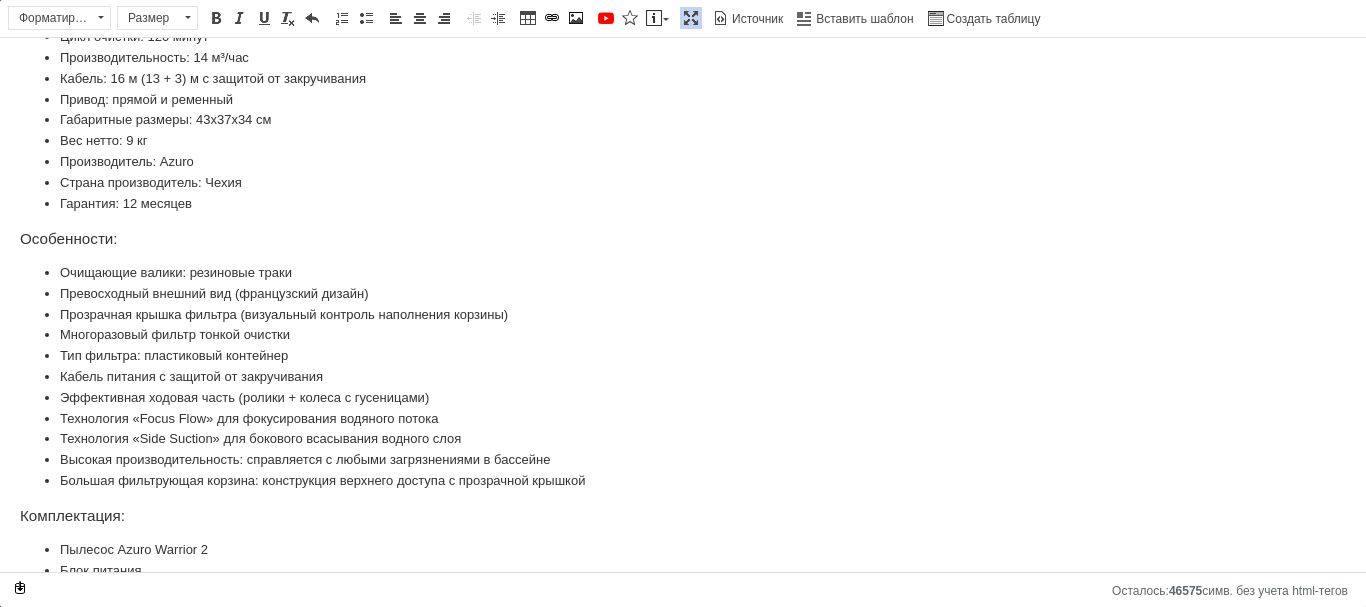 scroll, scrollTop: 1700, scrollLeft: 0, axis: vertical 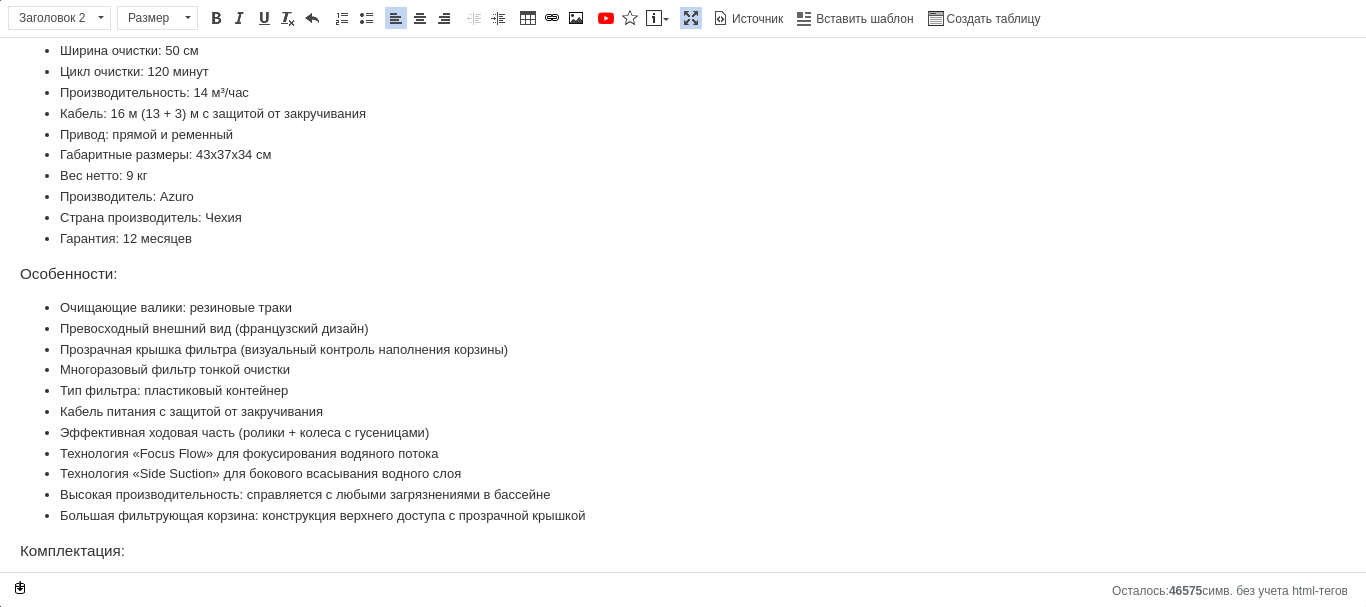 click on "Гарантия: 12 месяцев" at bounding box center [683, 239] 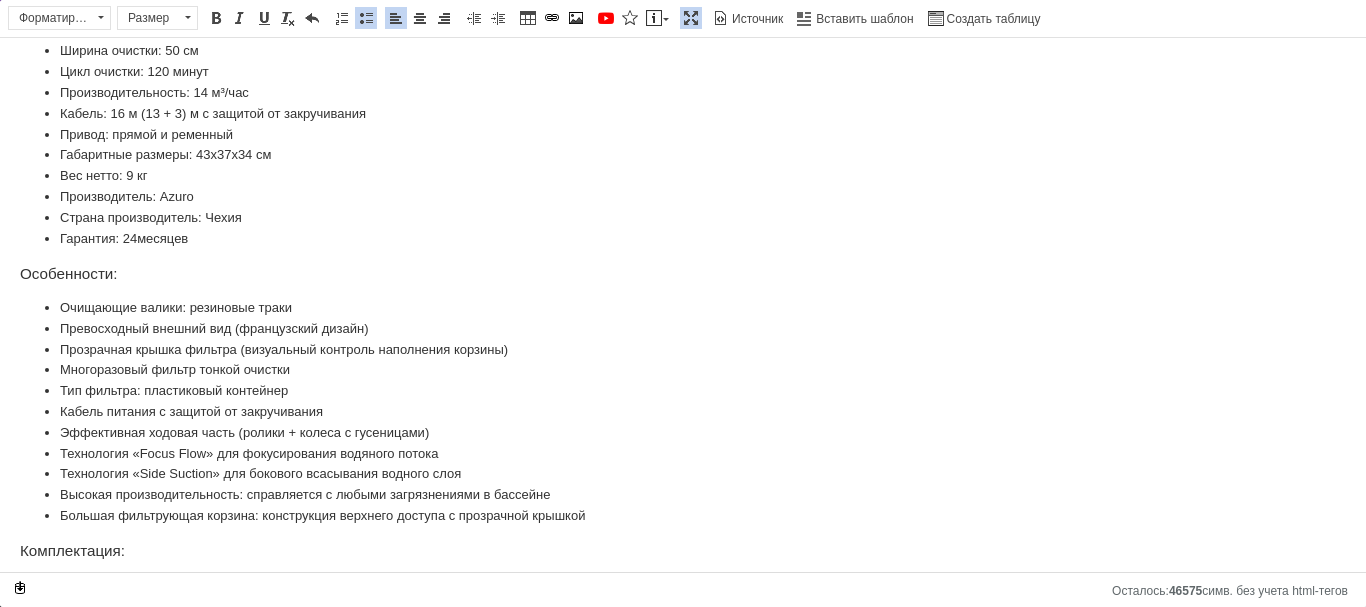 click on "Гарантия: 24  месяцев" at bounding box center [683, 239] 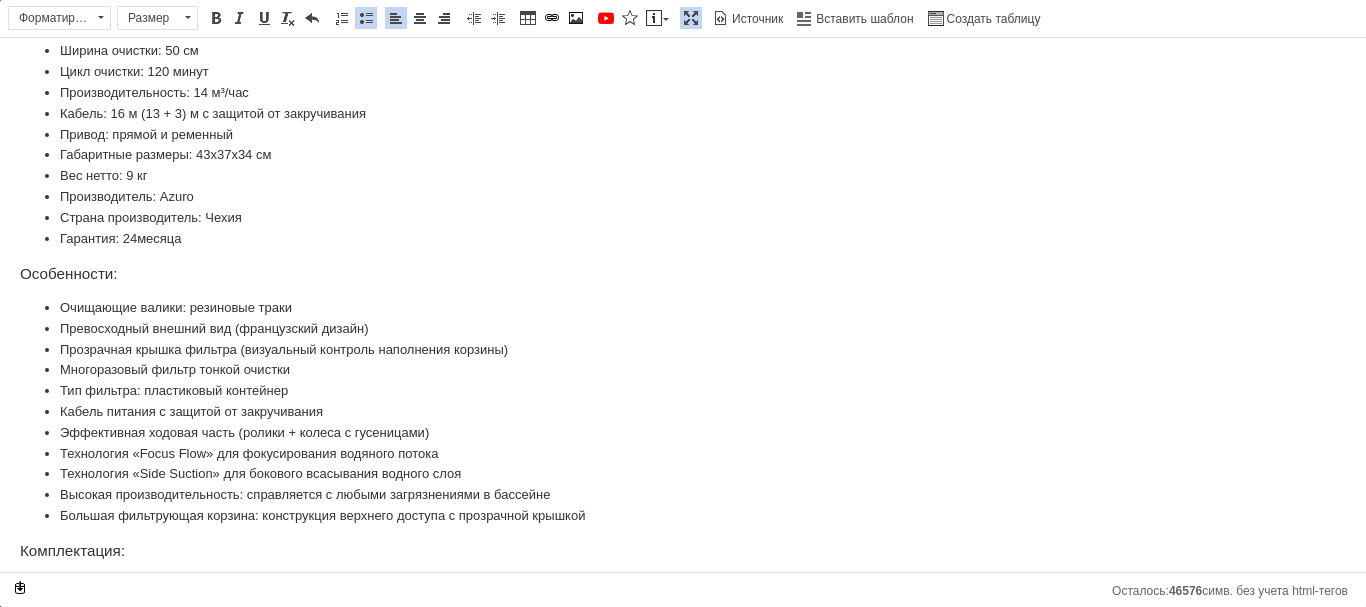 click at bounding box center (691, 18) 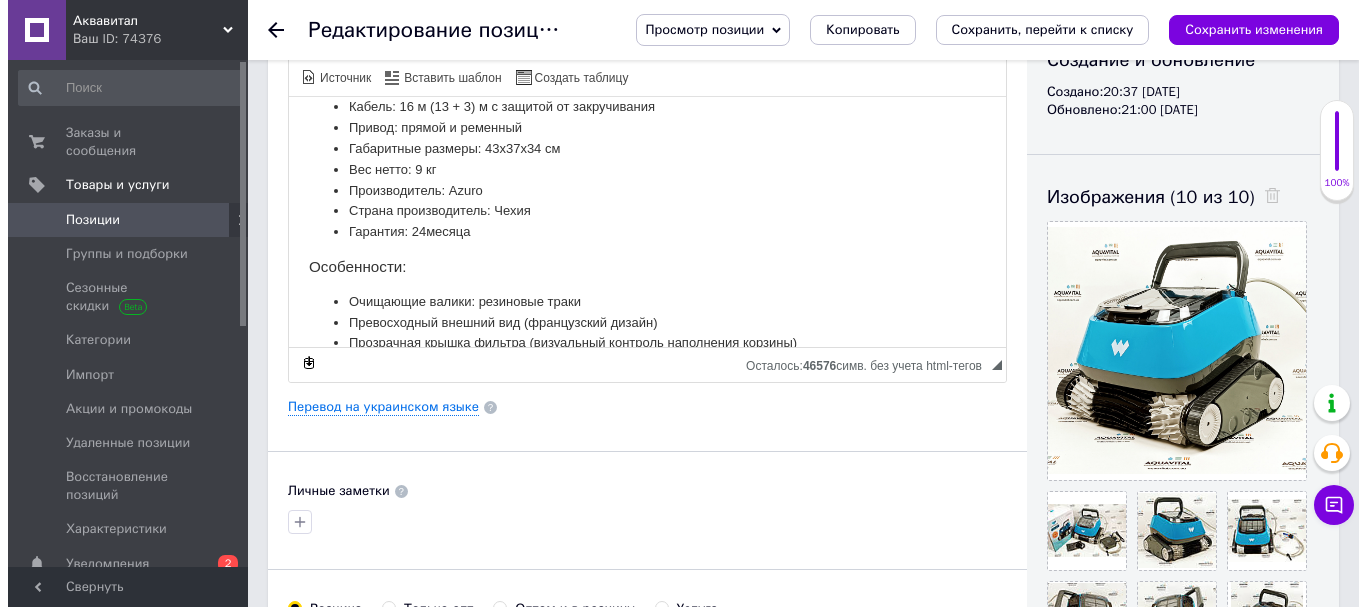 scroll, scrollTop: 400, scrollLeft: 0, axis: vertical 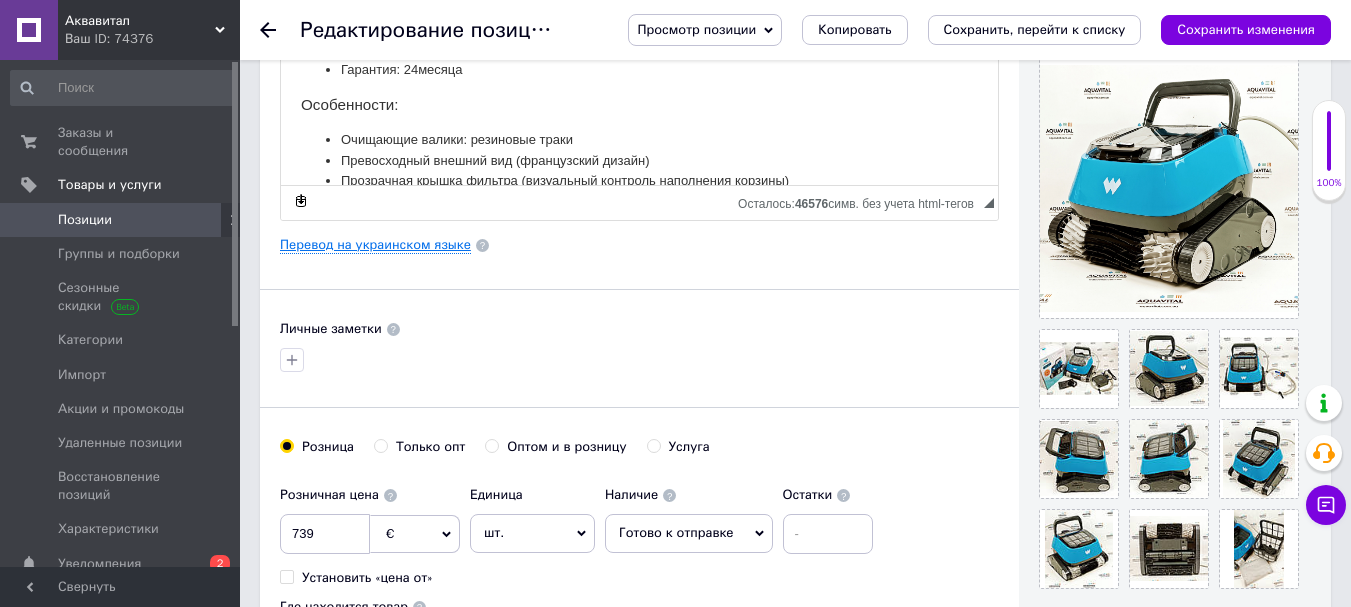 click on "Перевод на украинском языке" at bounding box center (375, 245) 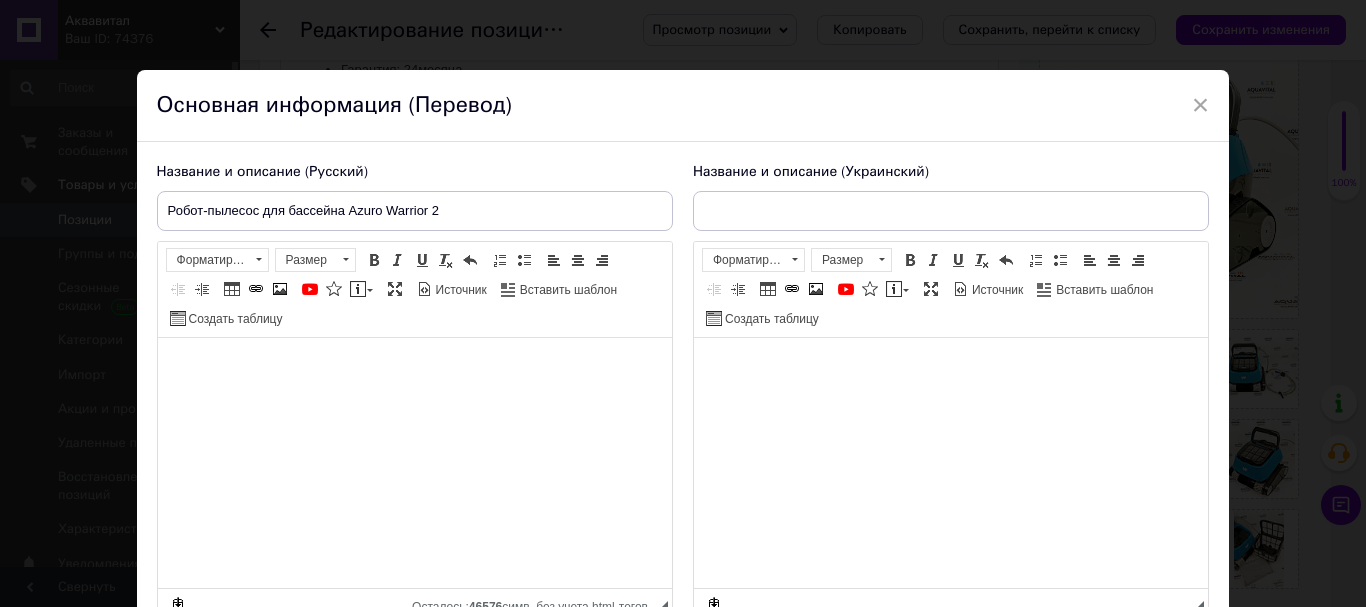 type on "Робот-пилосос до басейну Azuro Warrior 2" 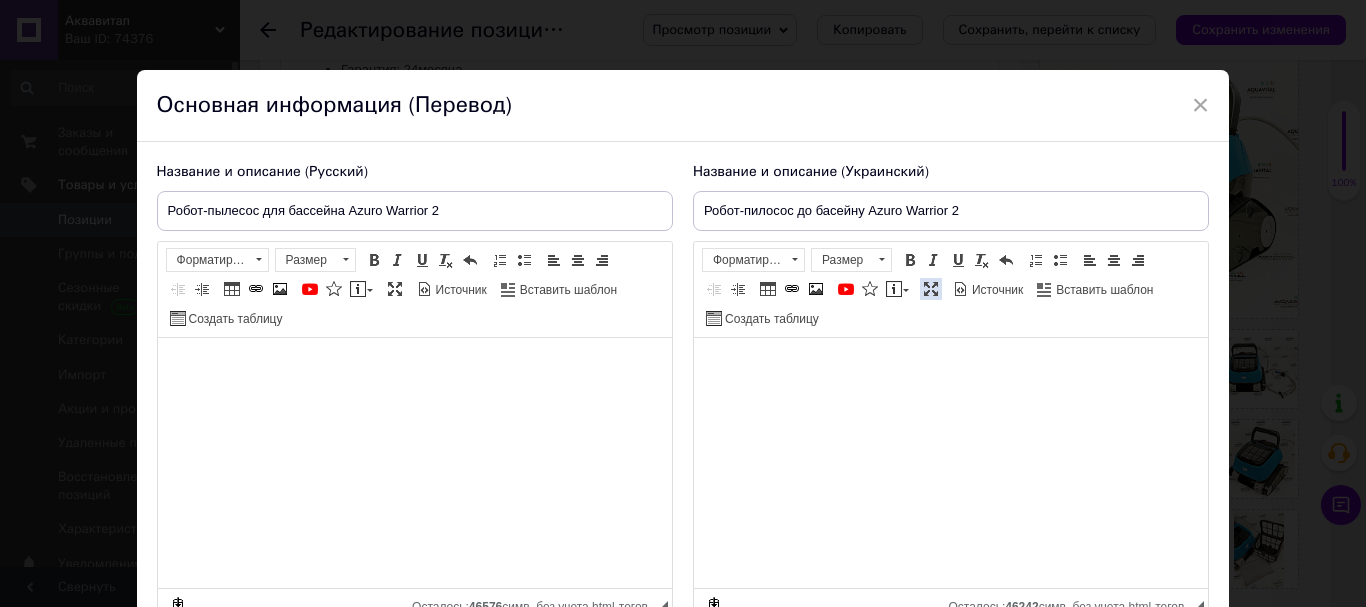 click at bounding box center [931, 289] 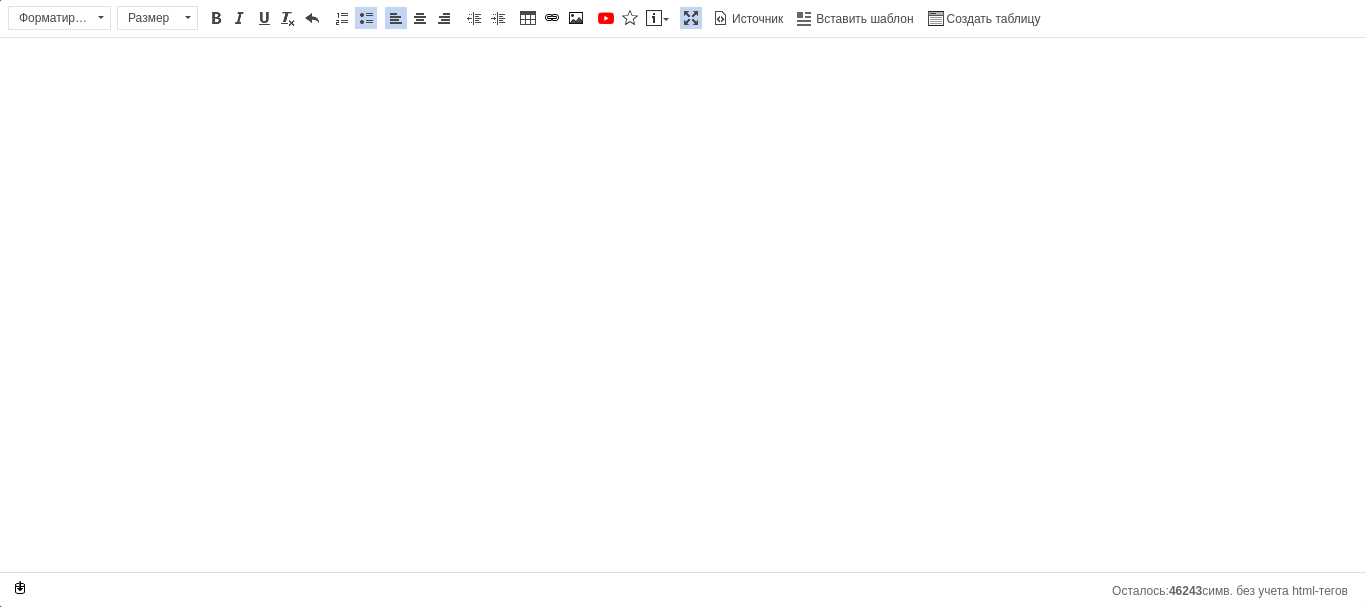 drag, startPoint x: 692, startPoint y: 15, endPoint x: 690, endPoint y: 108, distance: 93.0215 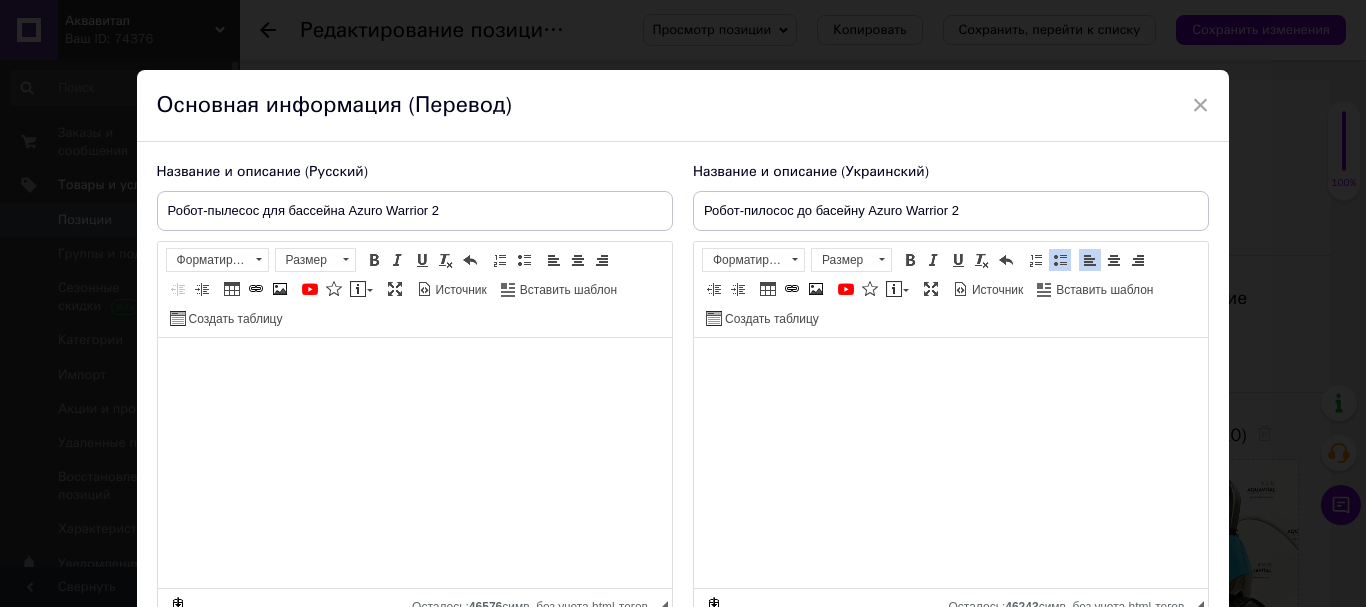 scroll, scrollTop: 400, scrollLeft: 0, axis: vertical 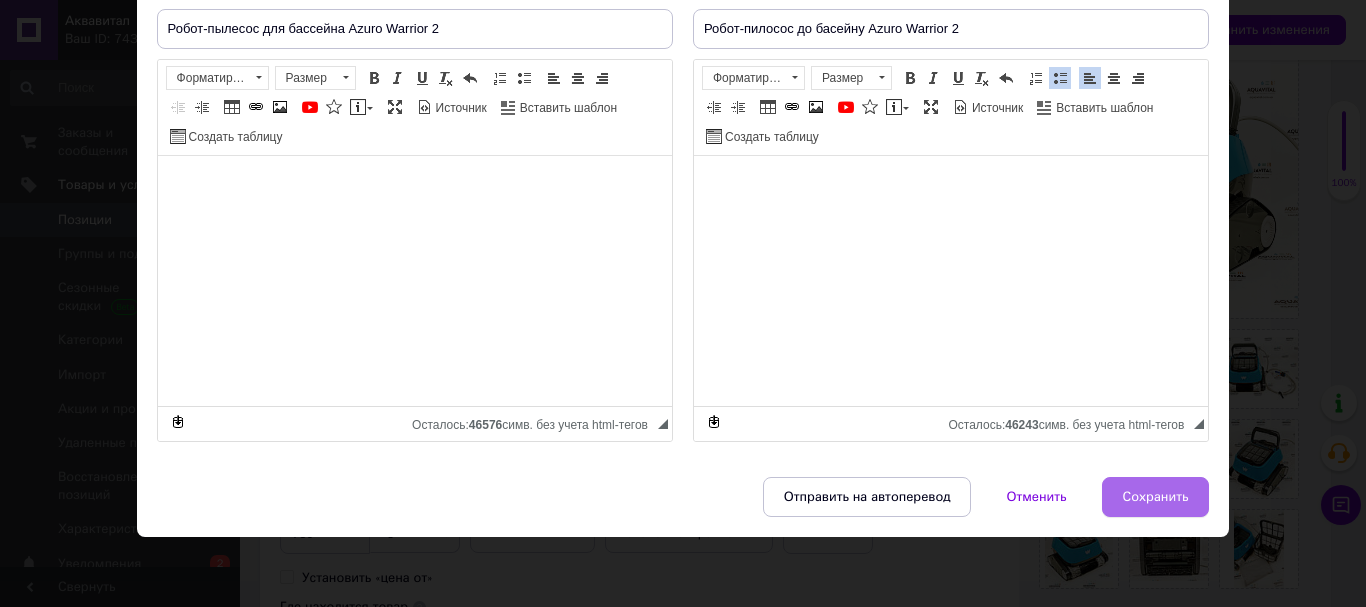 click on "Сохранить" at bounding box center (1156, 497) 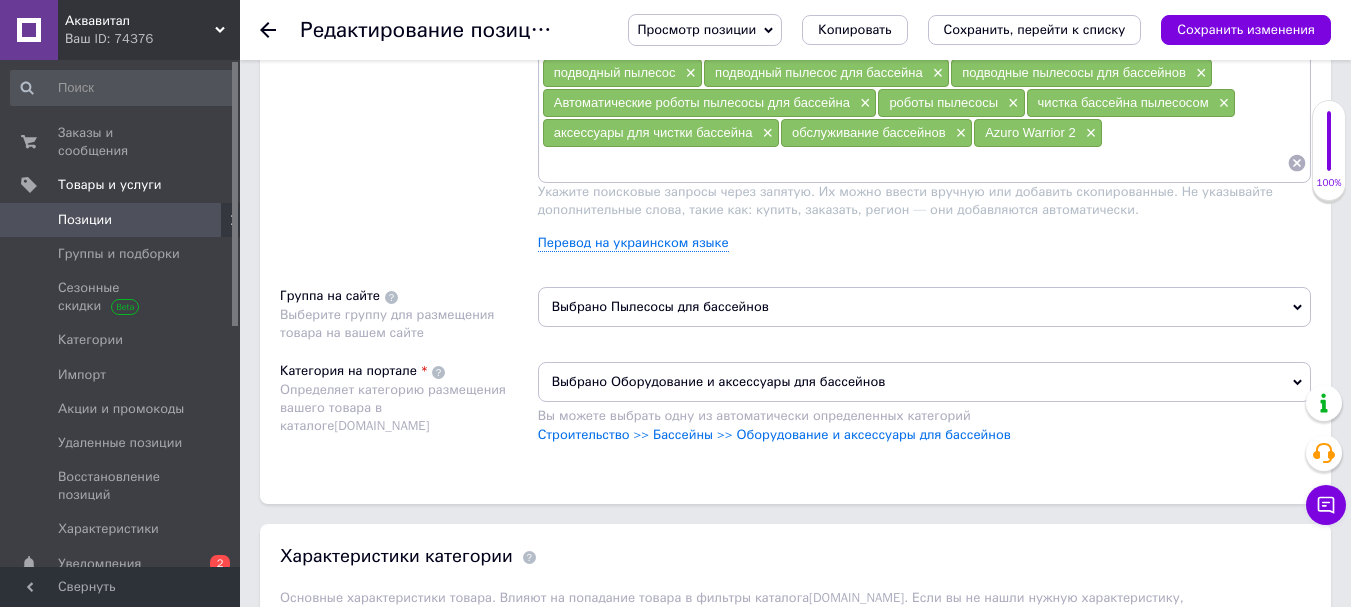 scroll, scrollTop: 2019, scrollLeft: 0, axis: vertical 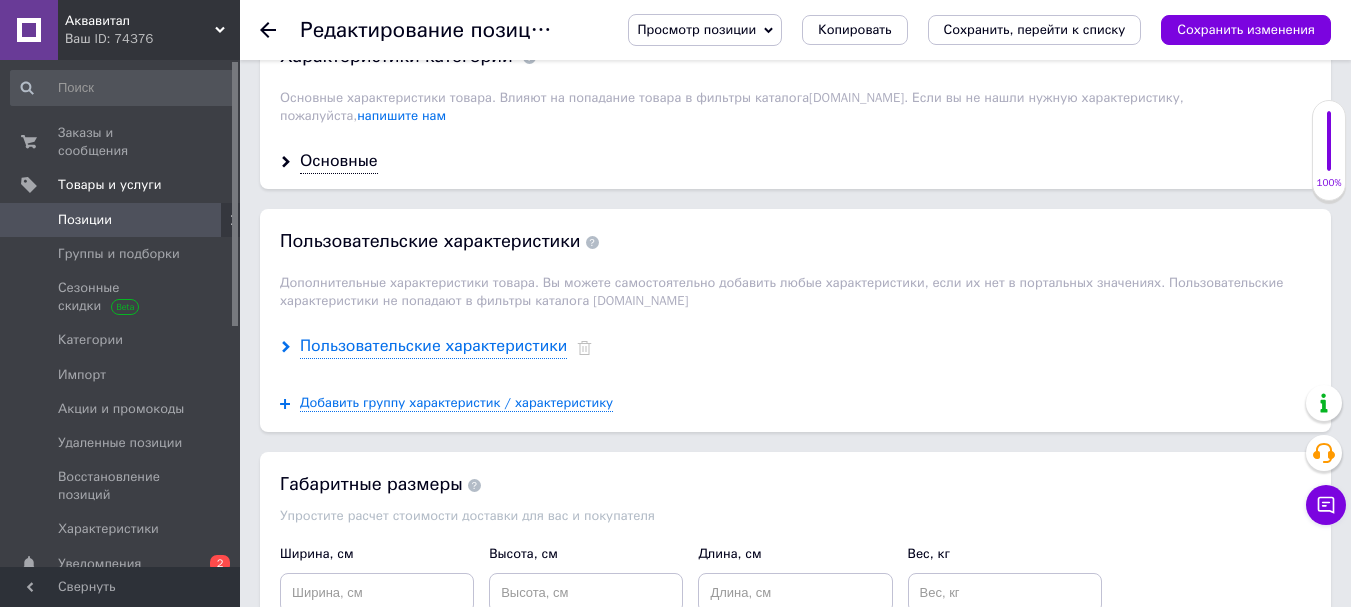 click on "Пользовательские характеристики" at bounding box center (433, 346) 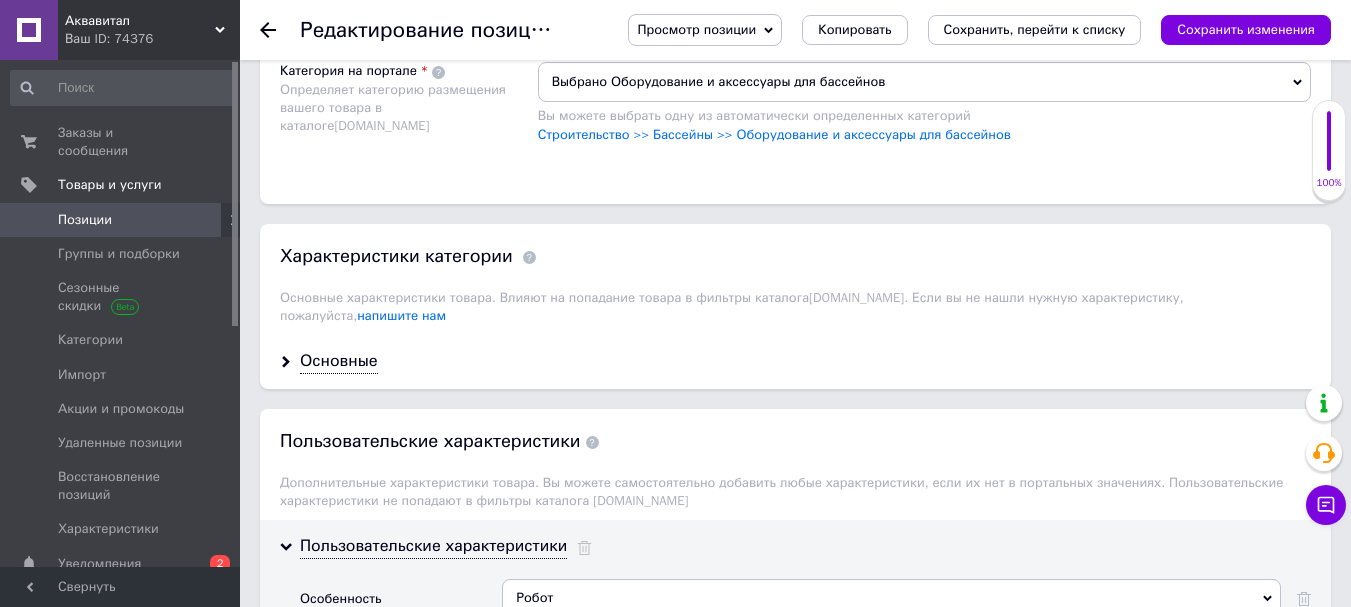 drag, startPoint x: 345, startPoint y: 337, endPoint x: 393, endPoint y: 307, distance: 56.603886 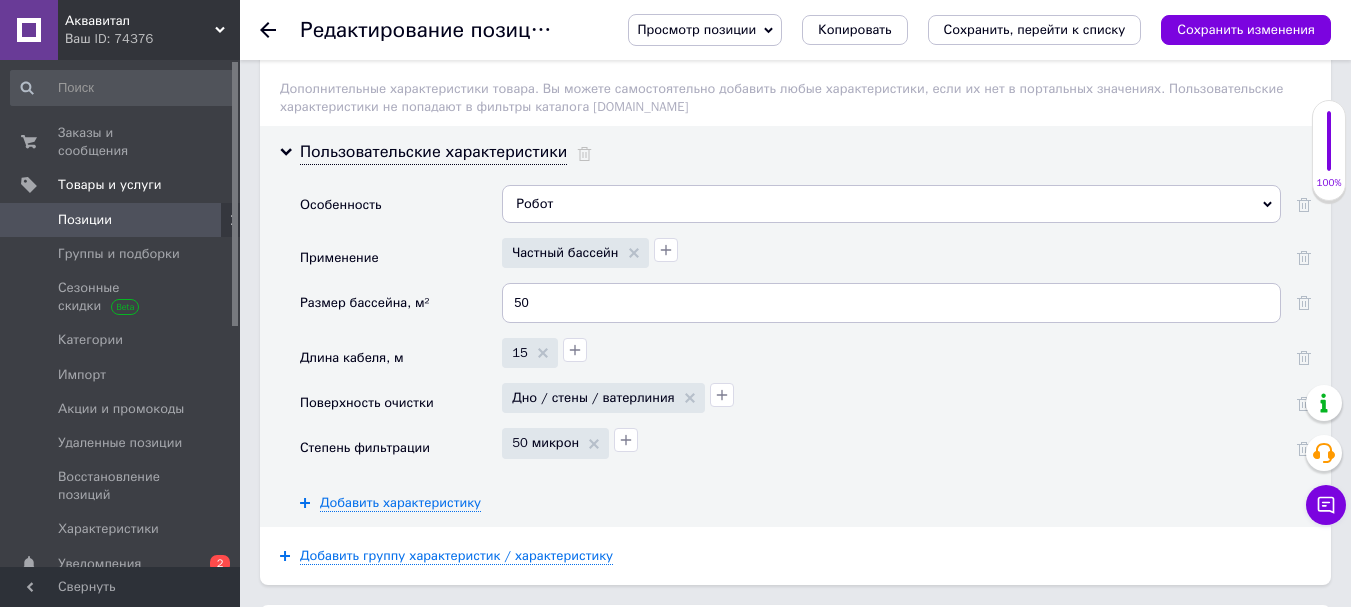 scroll, scrollTop: 3119, scrollLeft: 0, axis: vertical 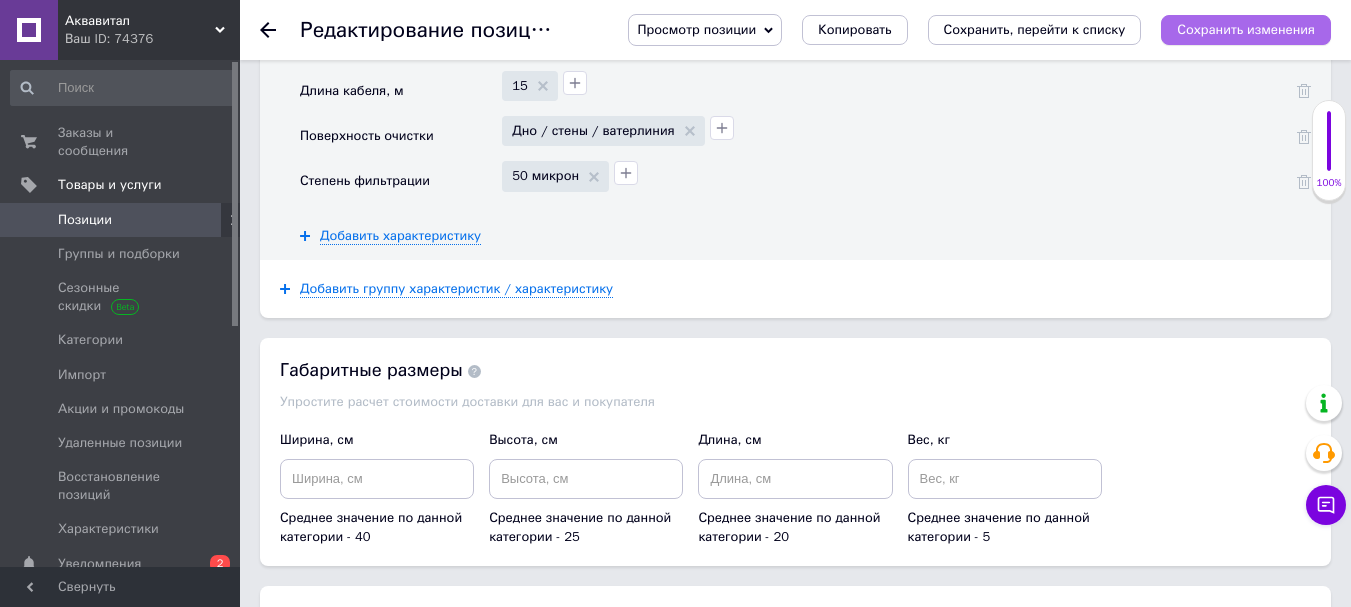 click on "Сохранить изменения" at bounding box center [1246, 29] 